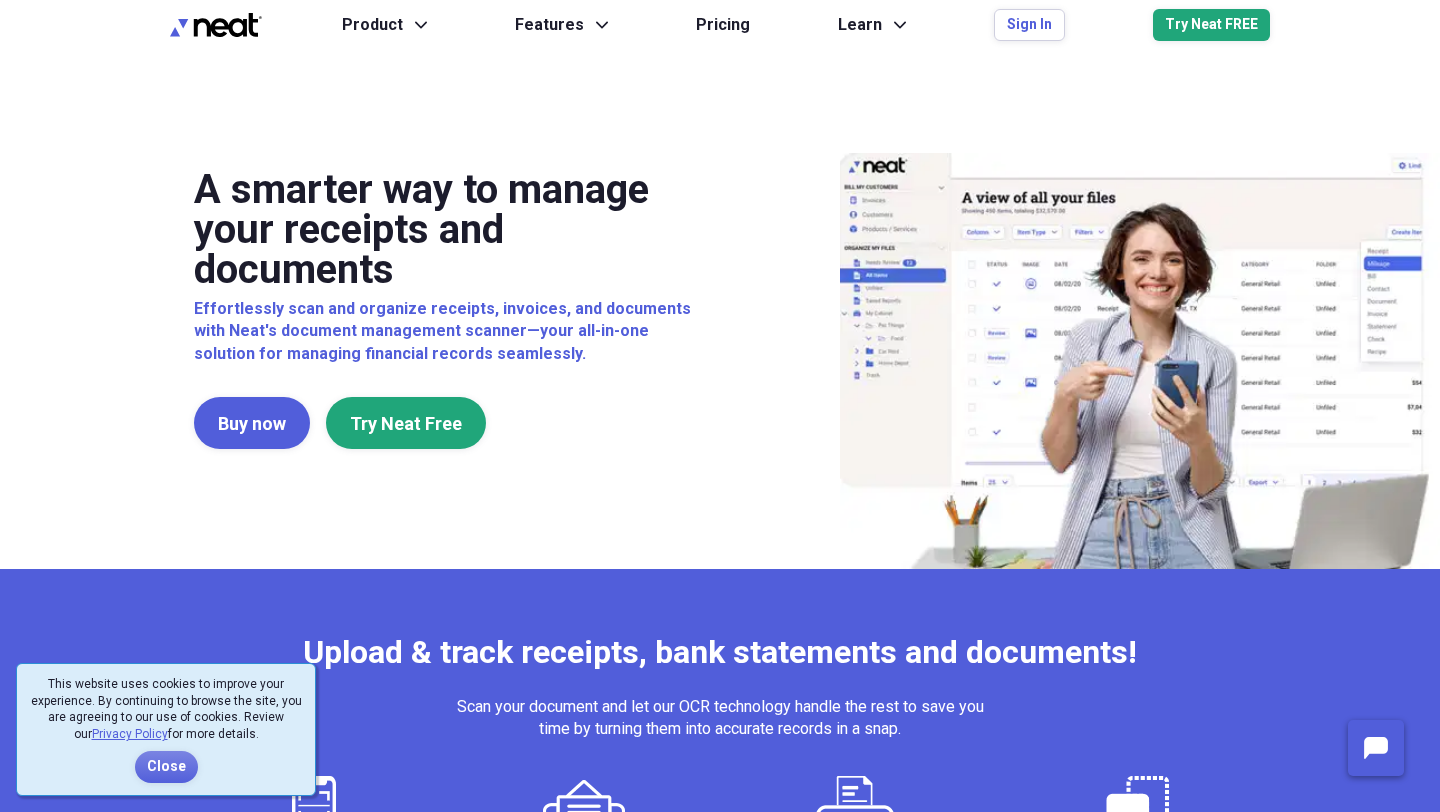 scroll, scrollTop: 0, scrollLeft: 0, axis: both 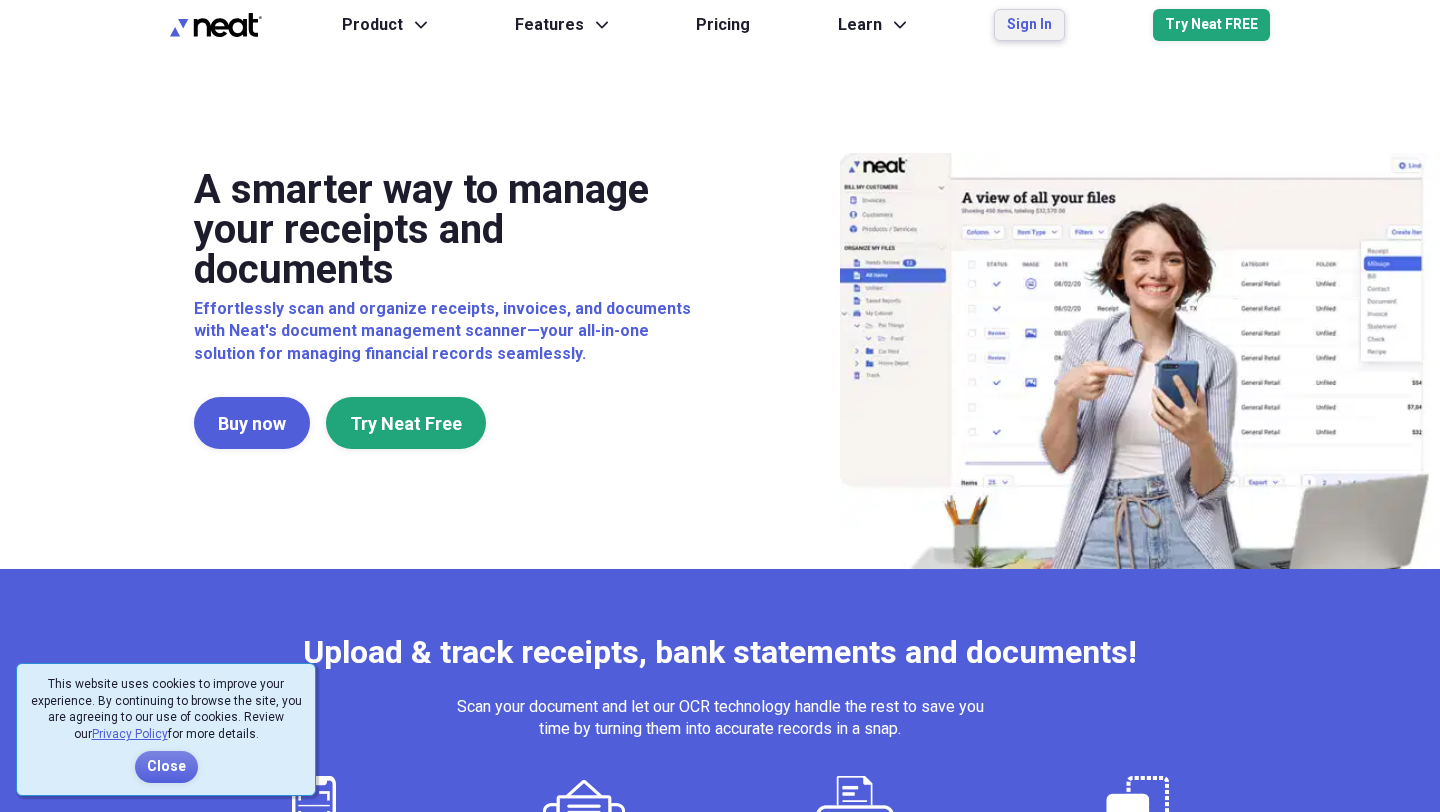 click on "Sign In" at bounding box center [1029, 25] 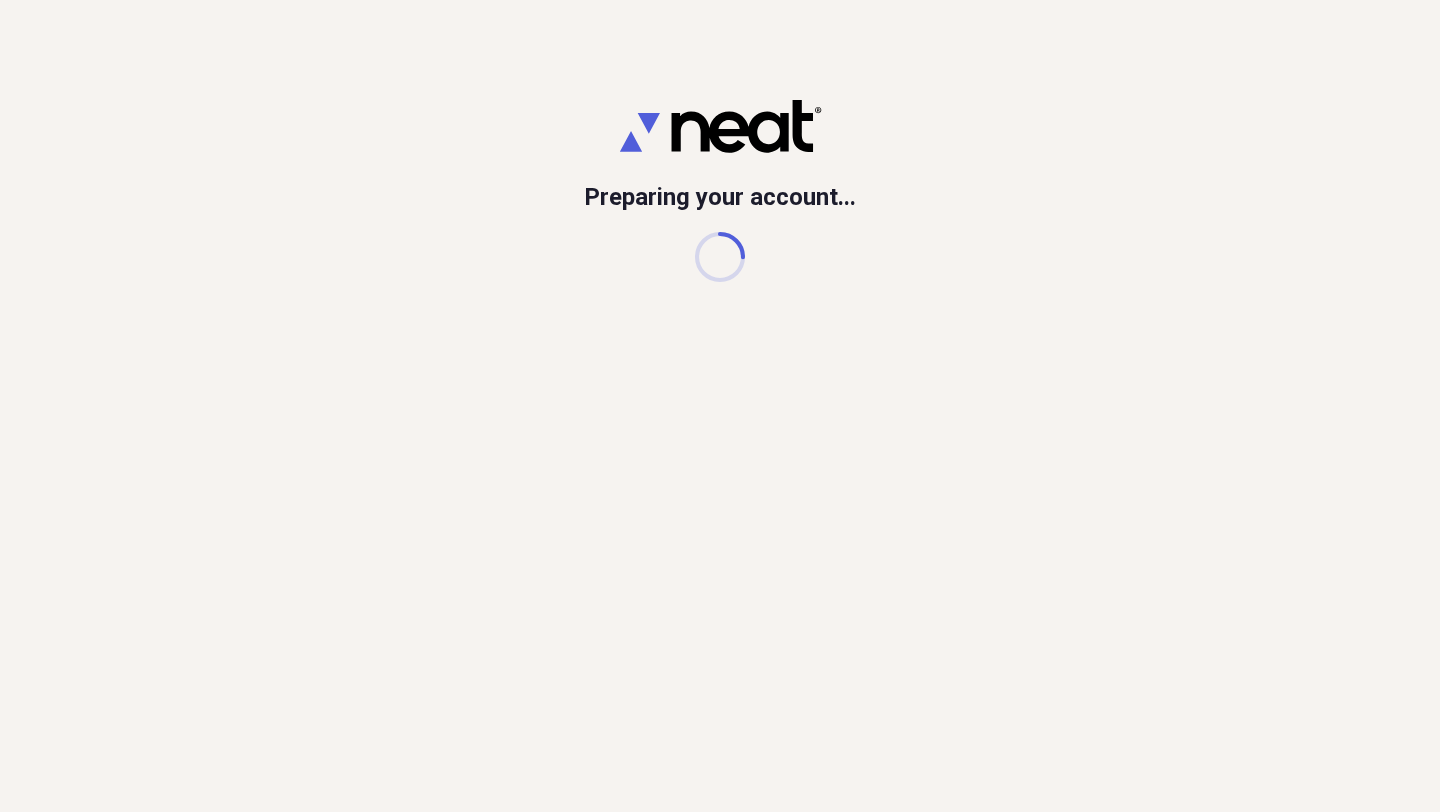scroll, scrollTop: 0, scrollLeft: 0, axis: both 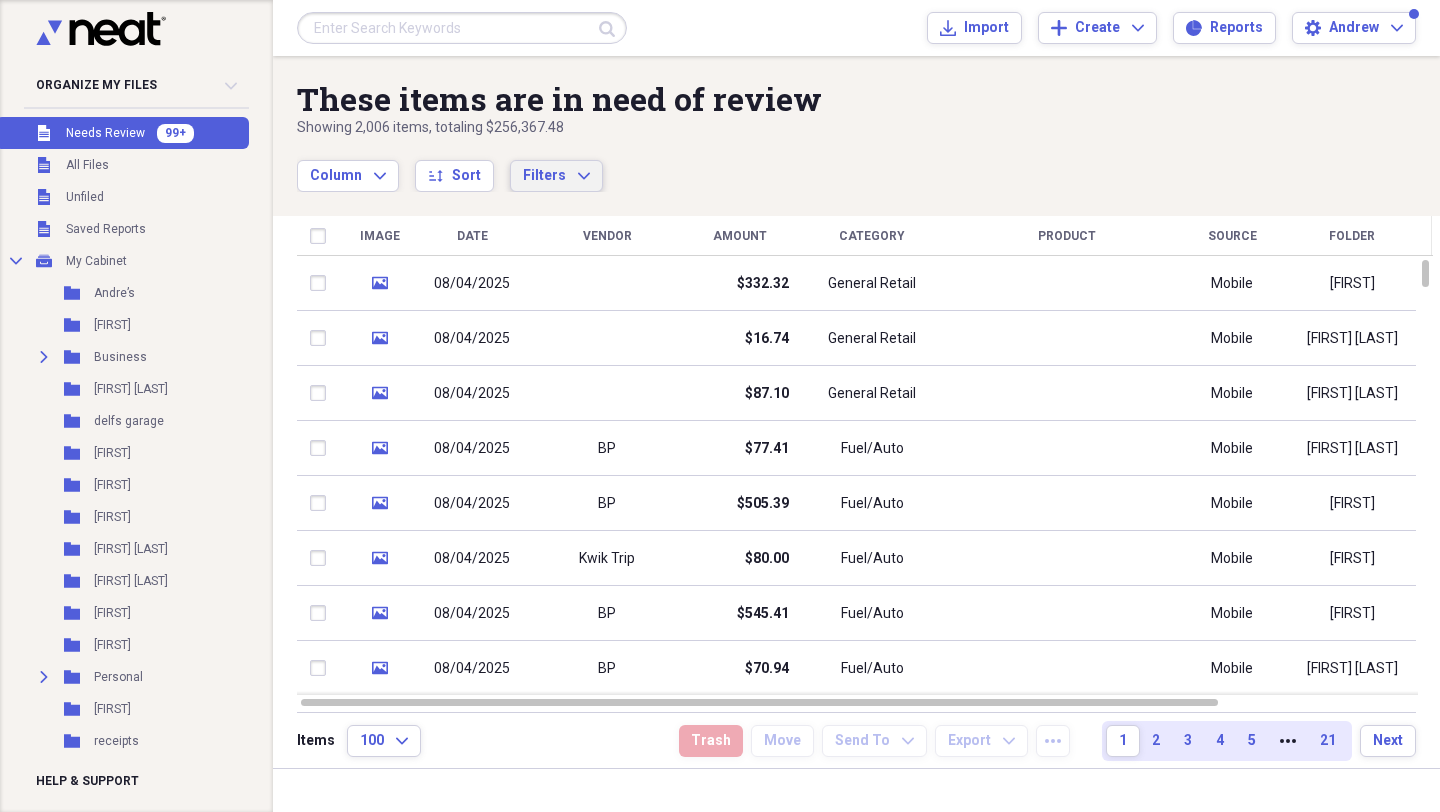 click on "Filters  Expand" at bounding box center [556, 176] 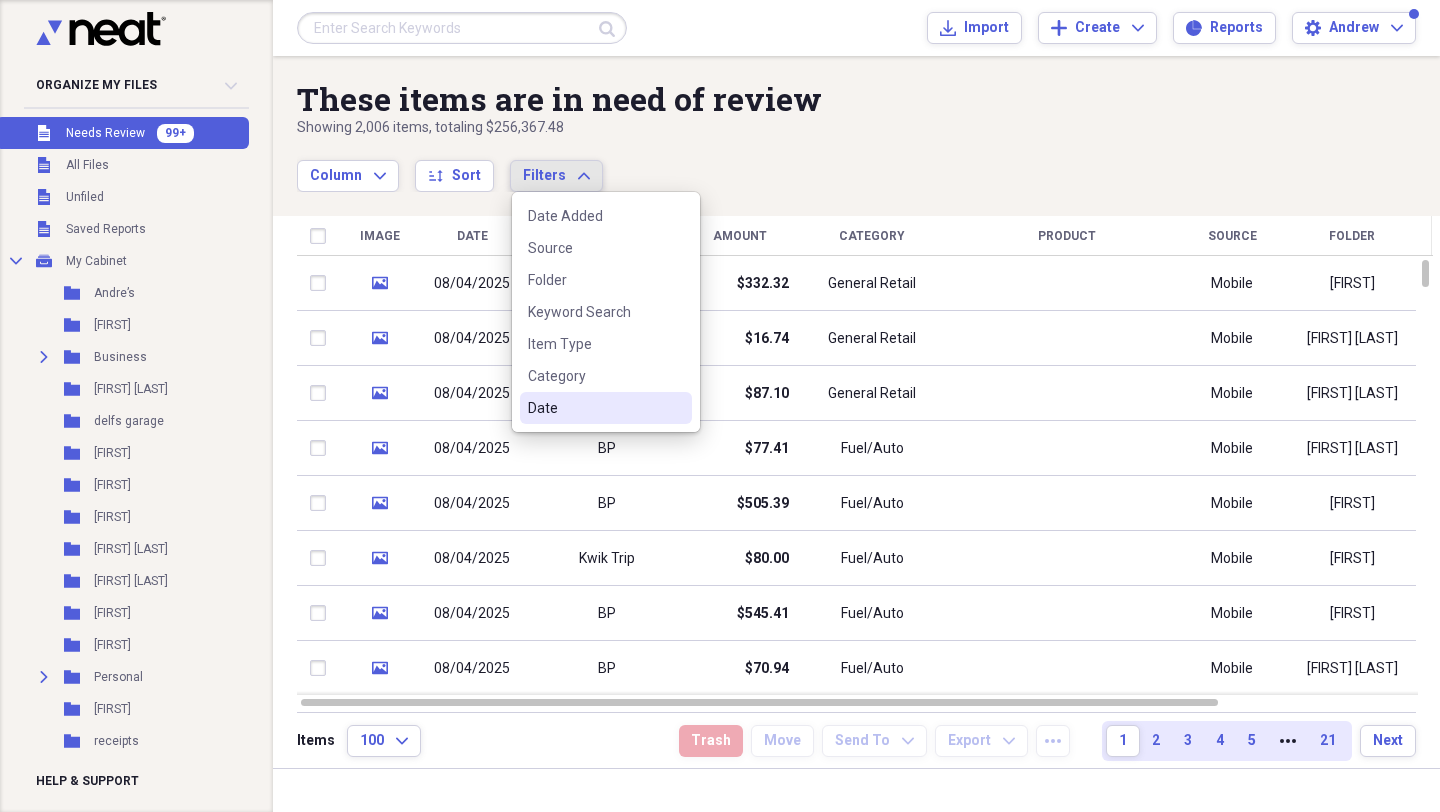click on "Date" at bounding box center (594, 408) 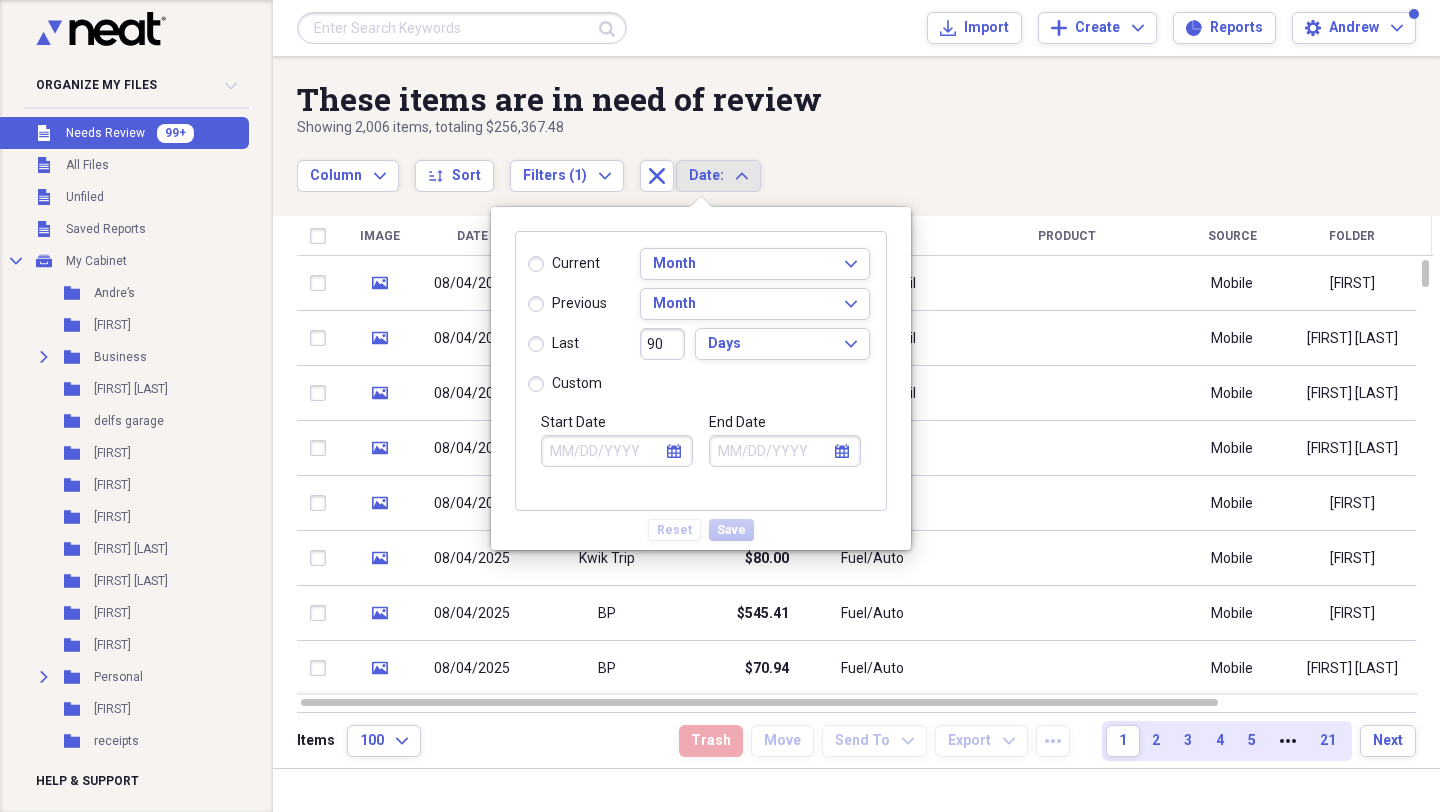 click 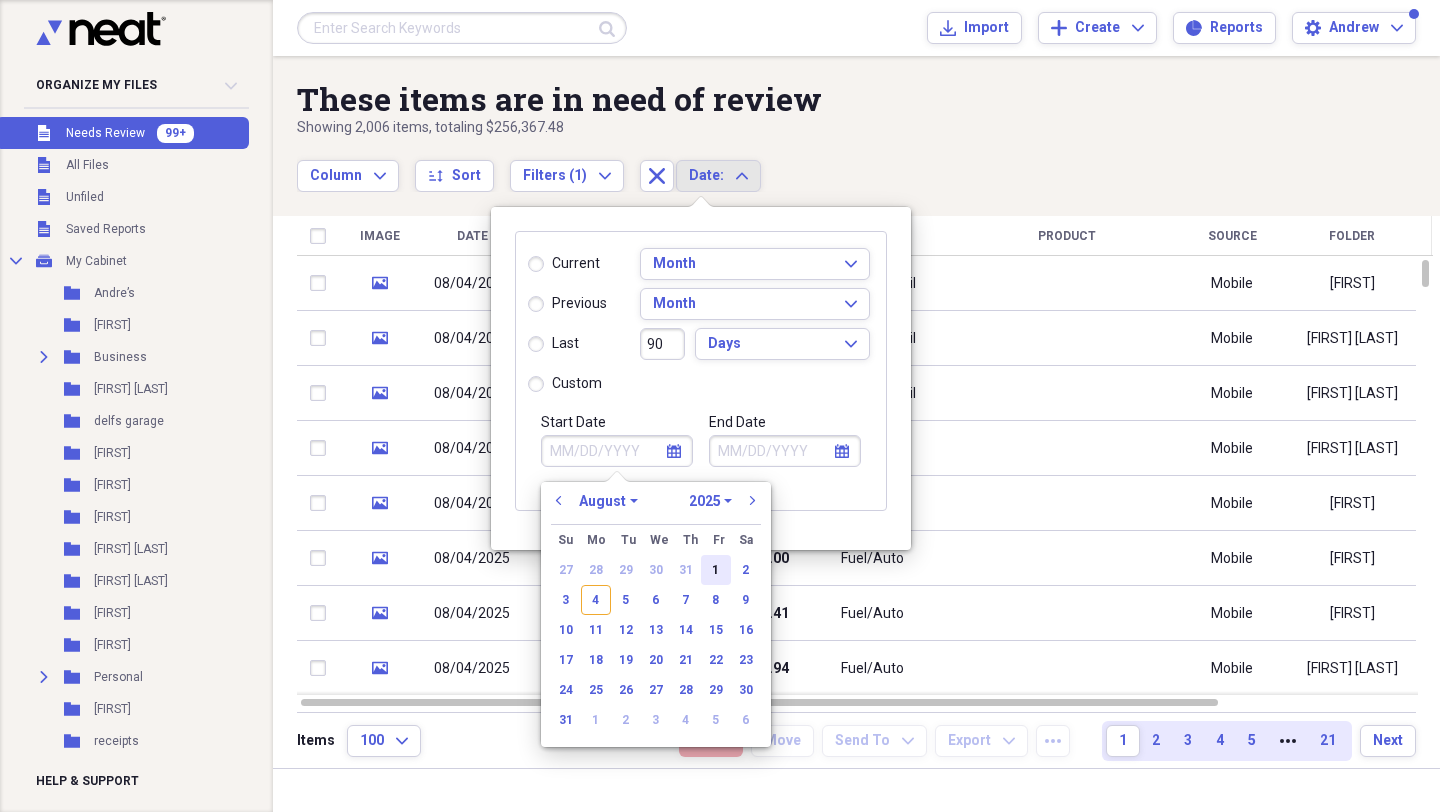 click on "1" at bounding box center (716, 570) 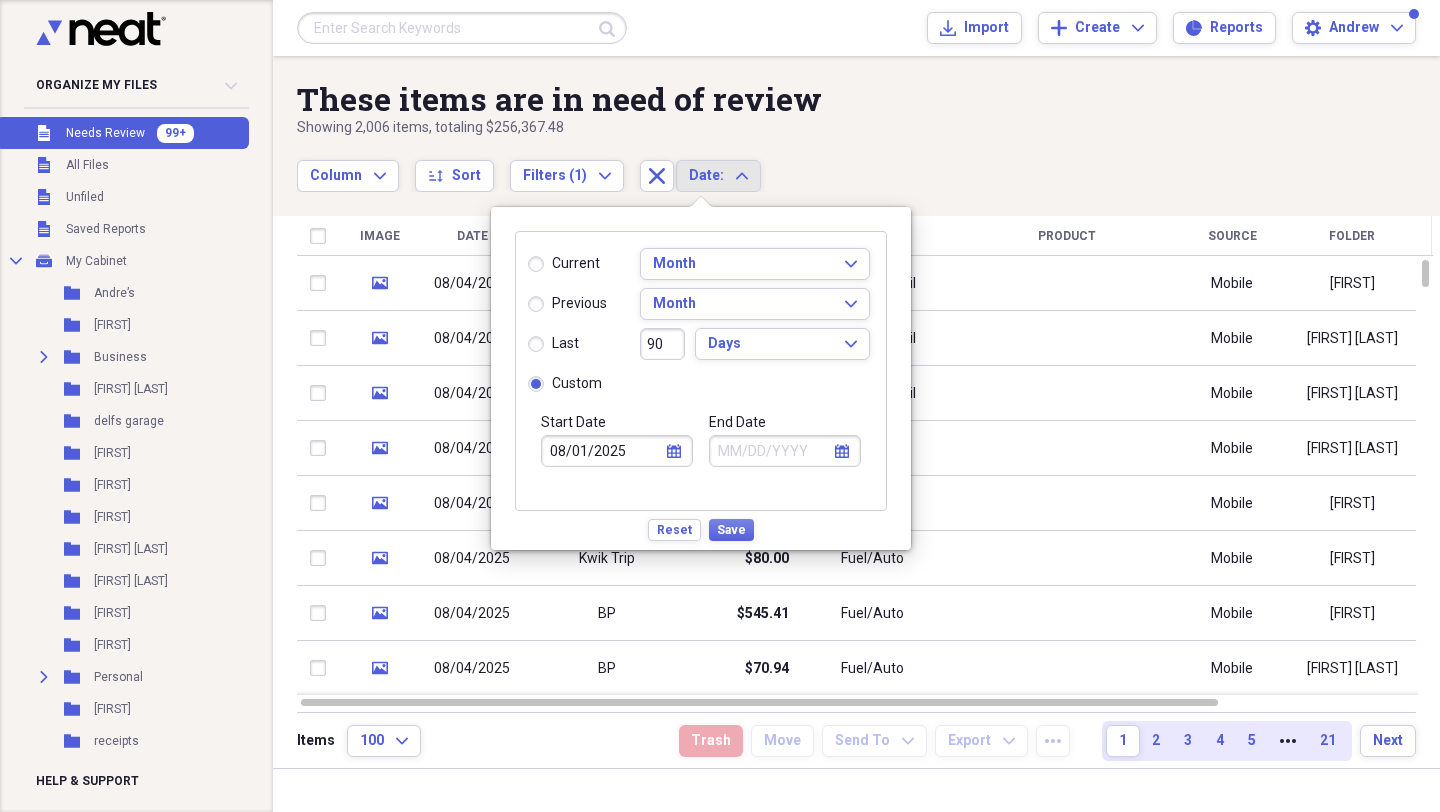 click on "calendar" 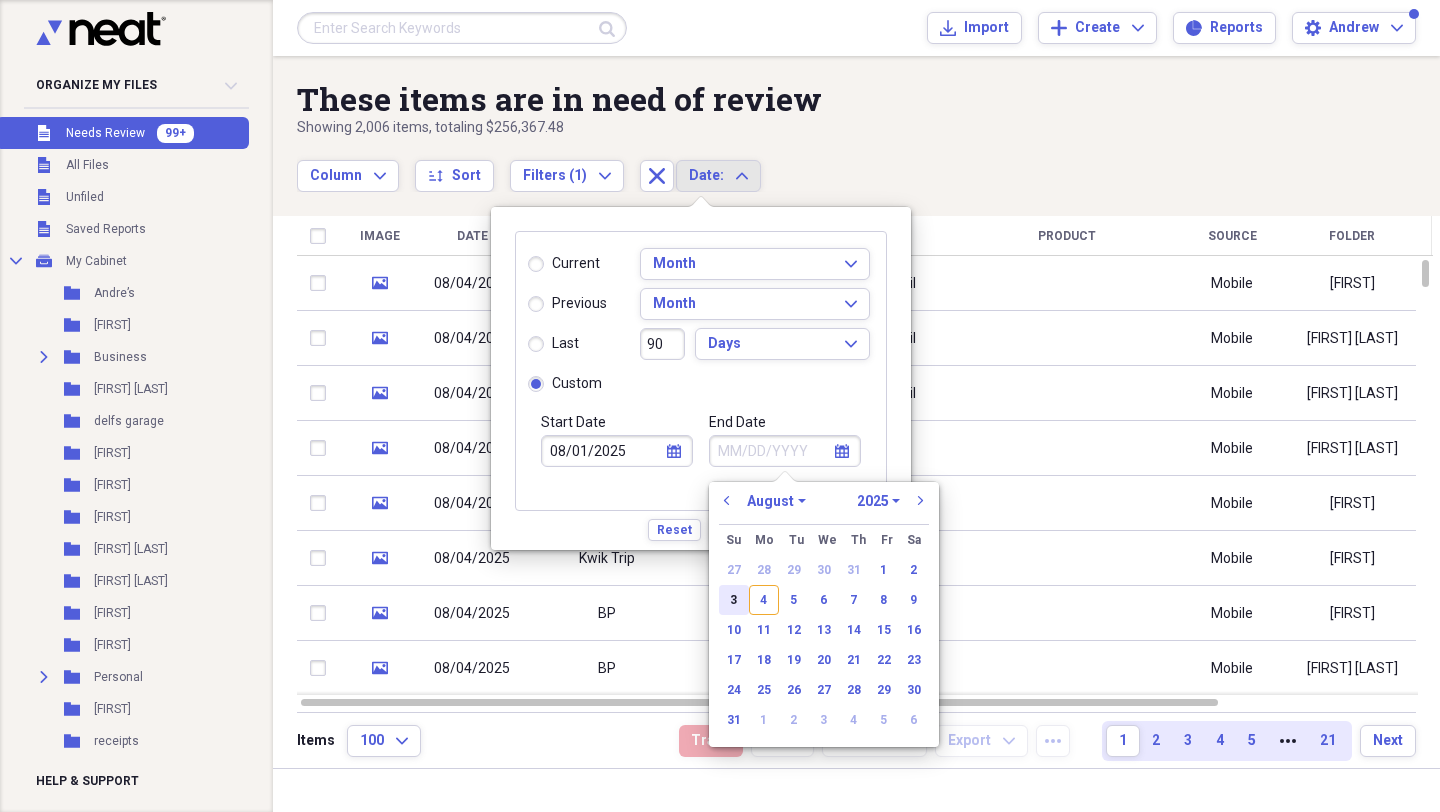 click on "3" at bounding box center (734, 600) 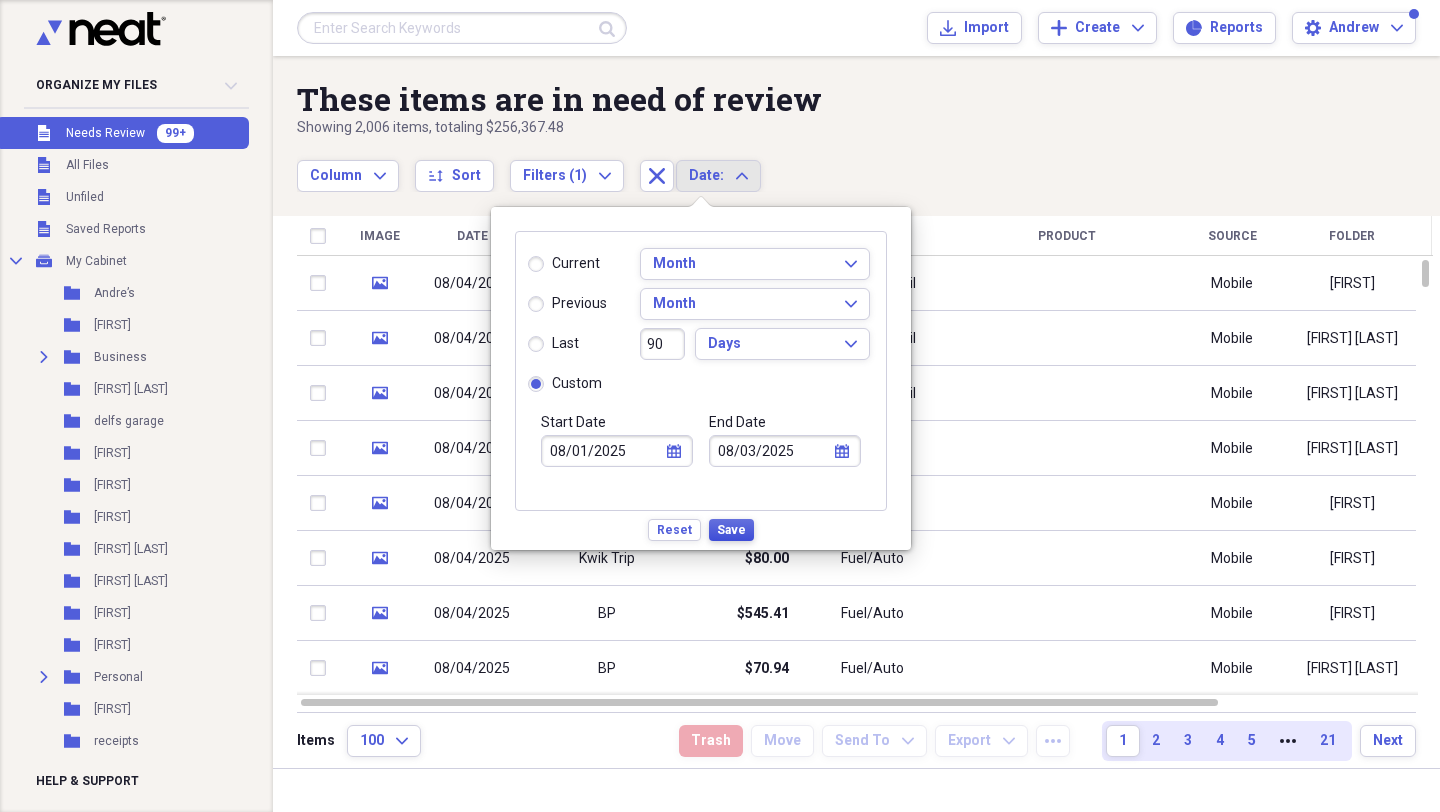 click on "Save" at bounding box center (731, 530) 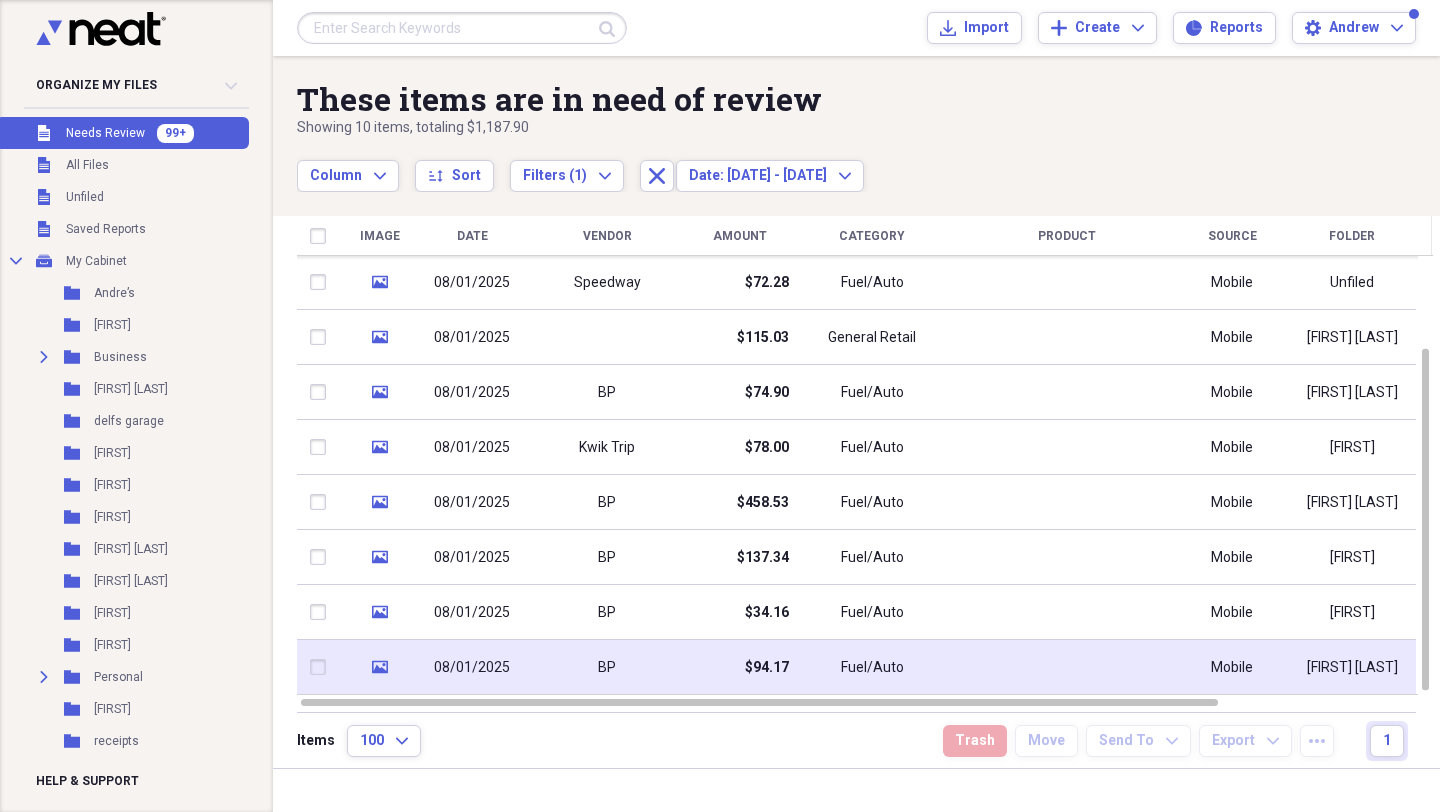 click on "BP" at bounding box center (607, 667) 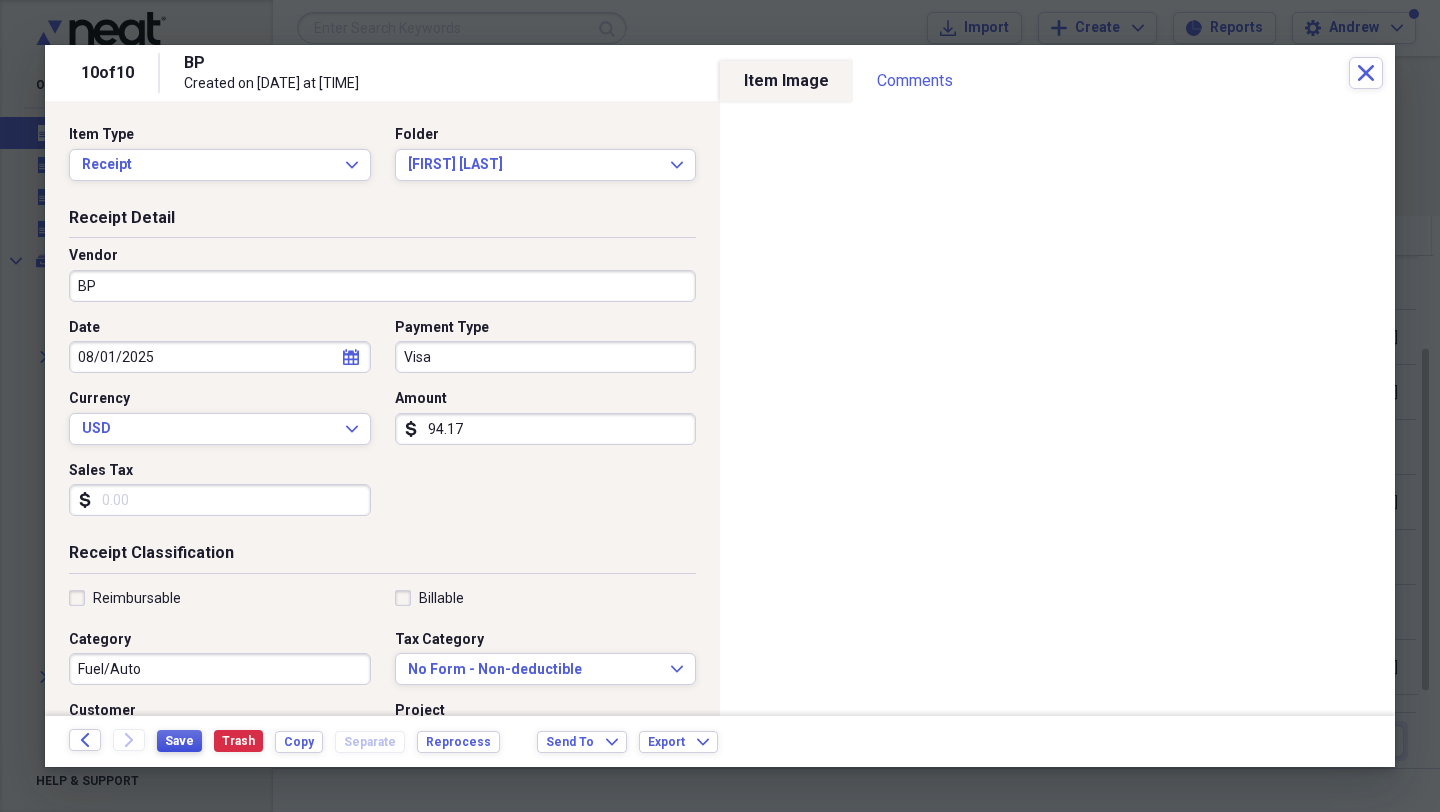 click on "Save" at bounding box center (179, 741) 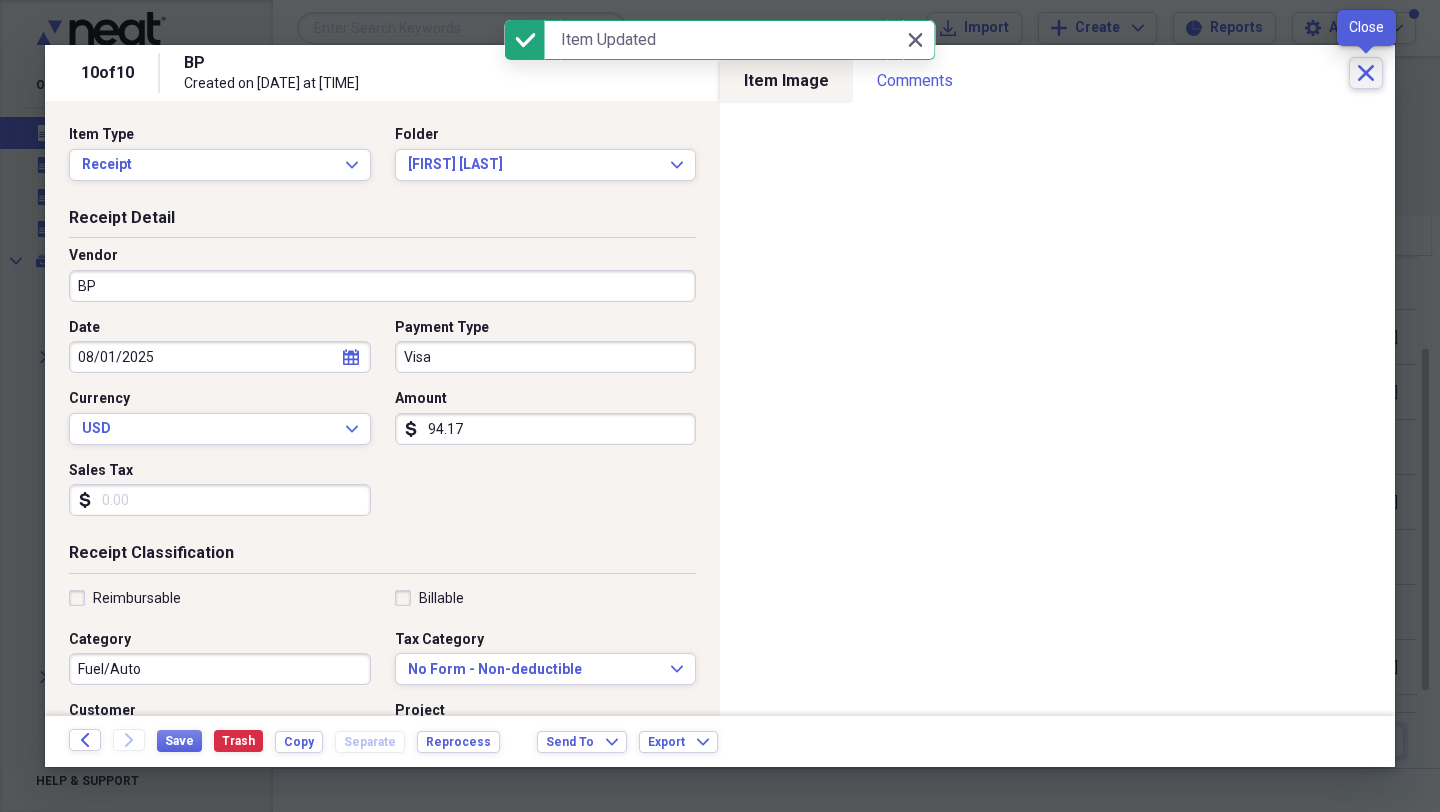 click on "Close" at bounding box center [1366, 73] 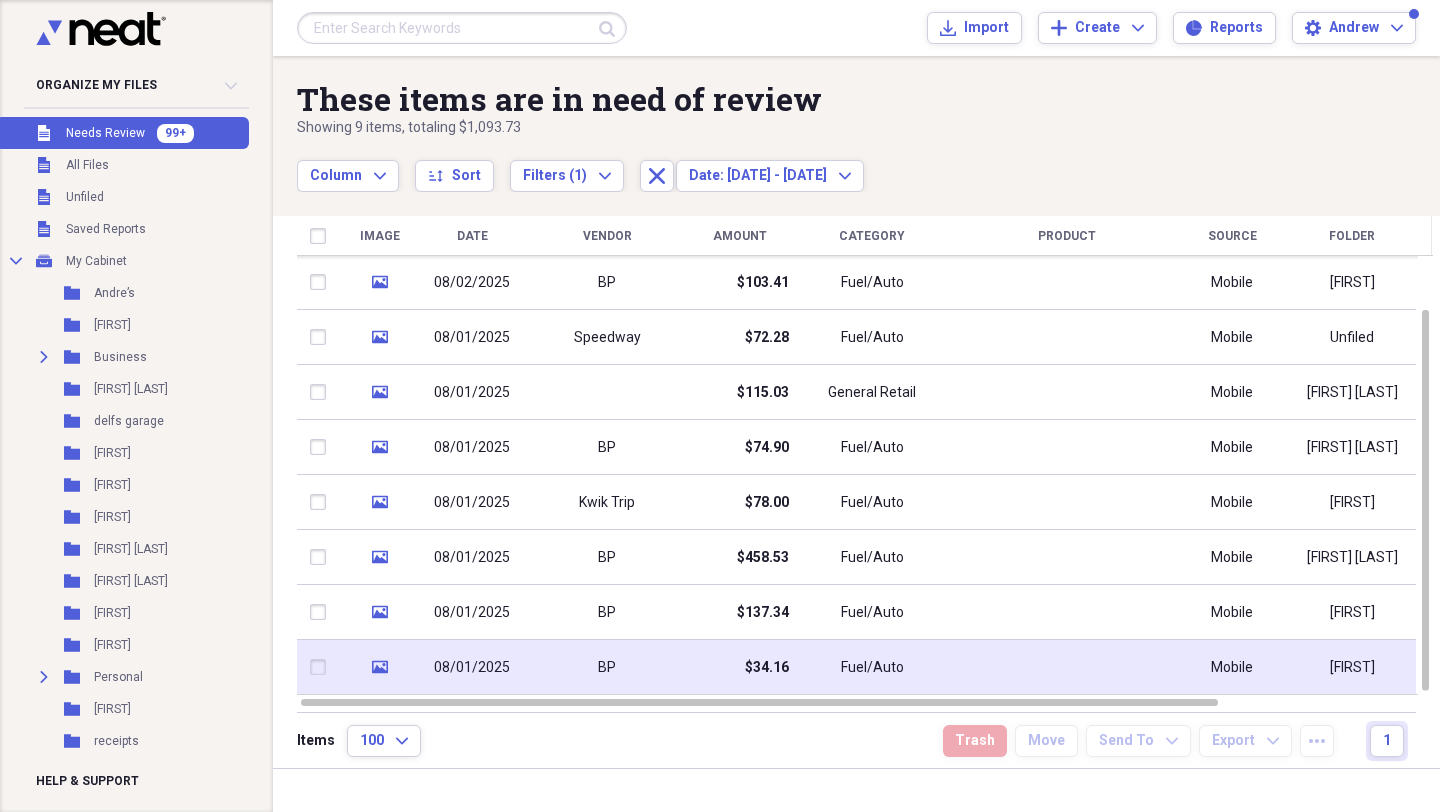 click at bounding box center [1067, 667] 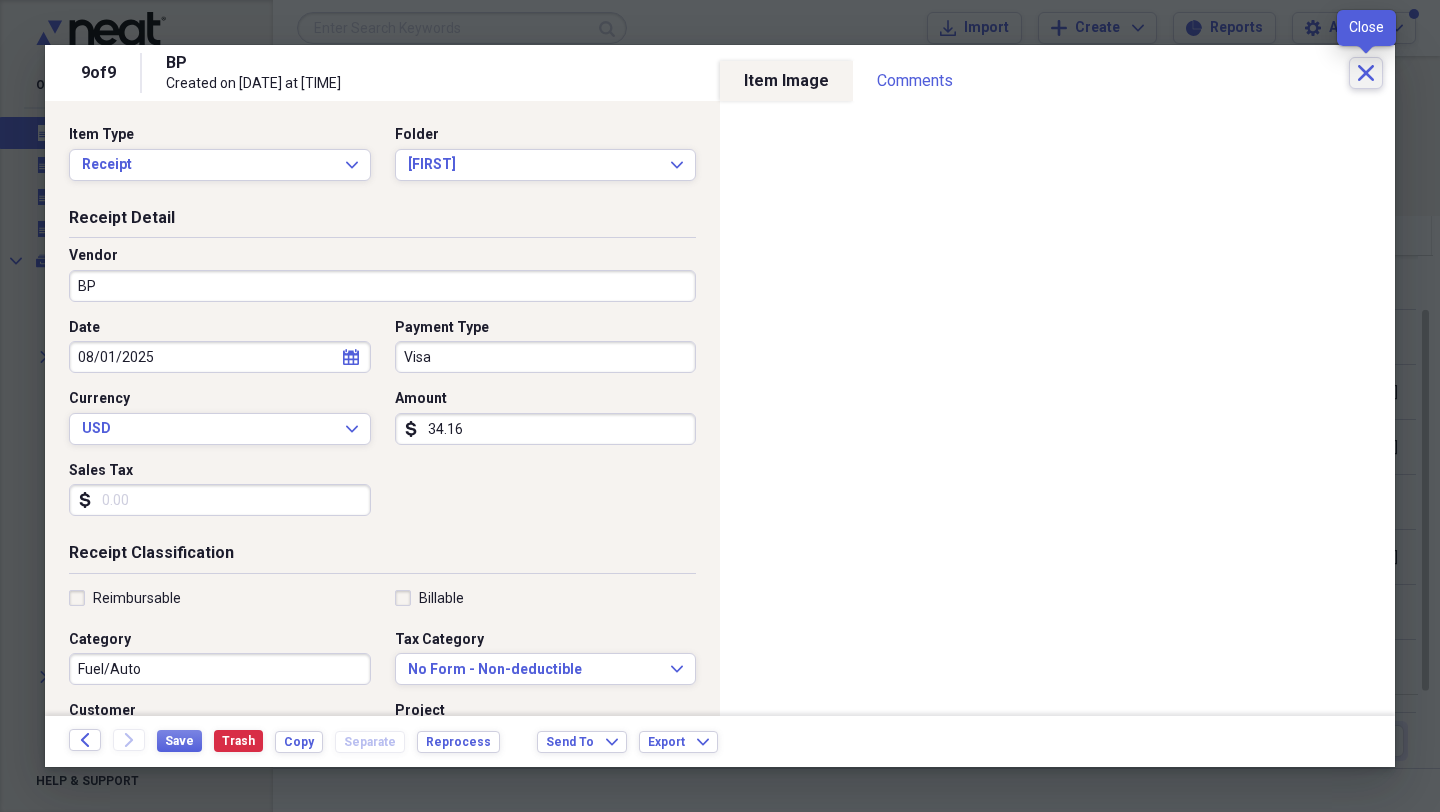 click on "Close" 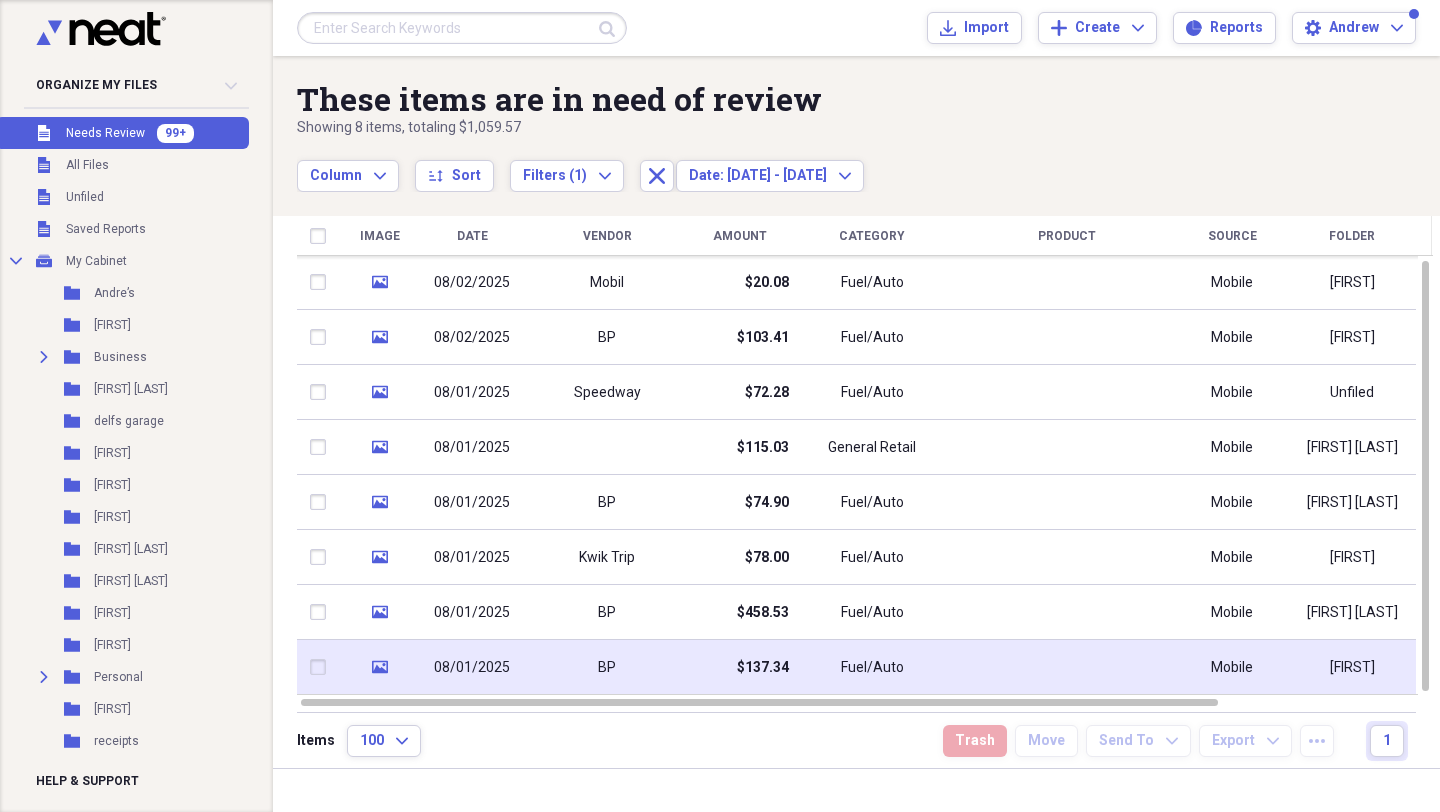 click on "BP" at bounding box center [607, 667] 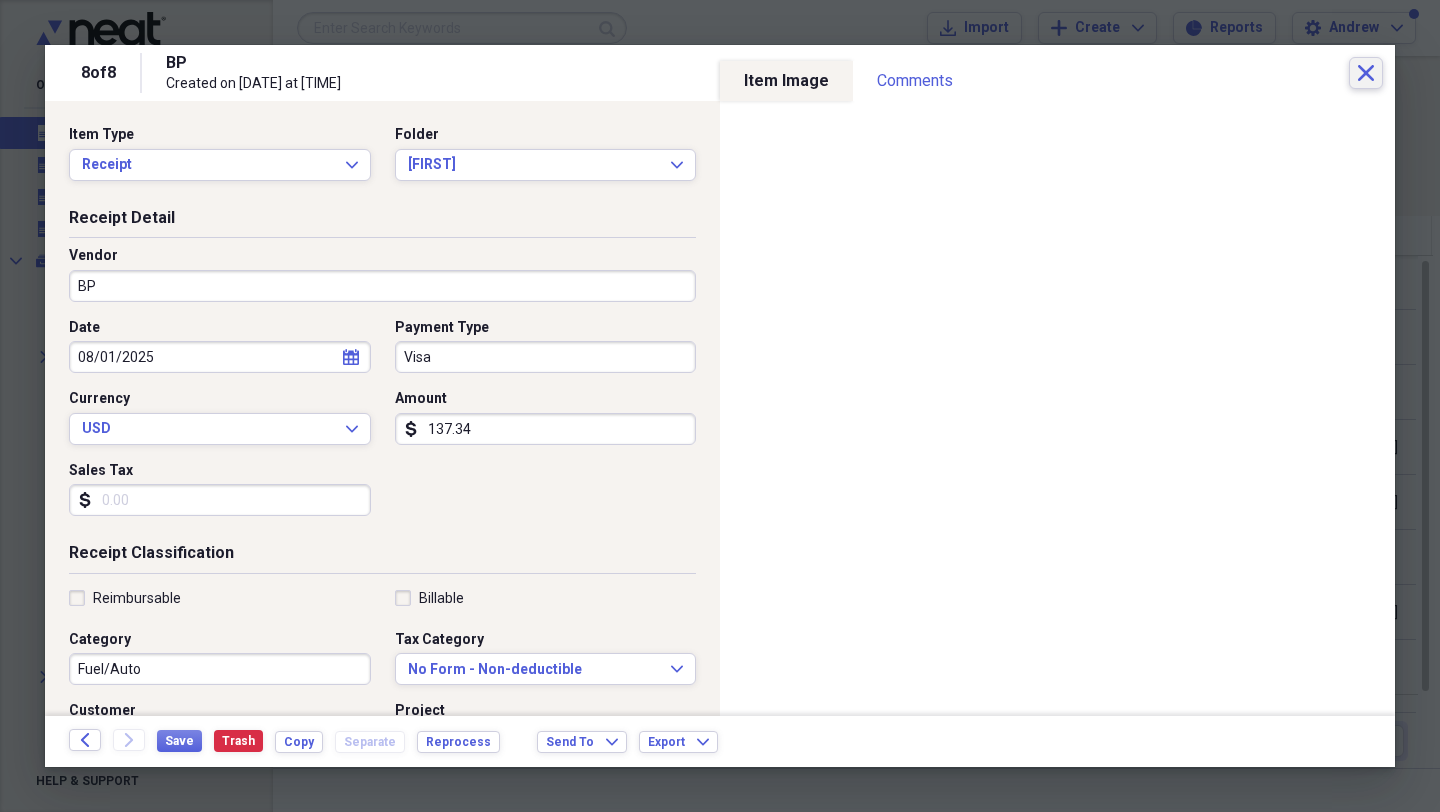 click 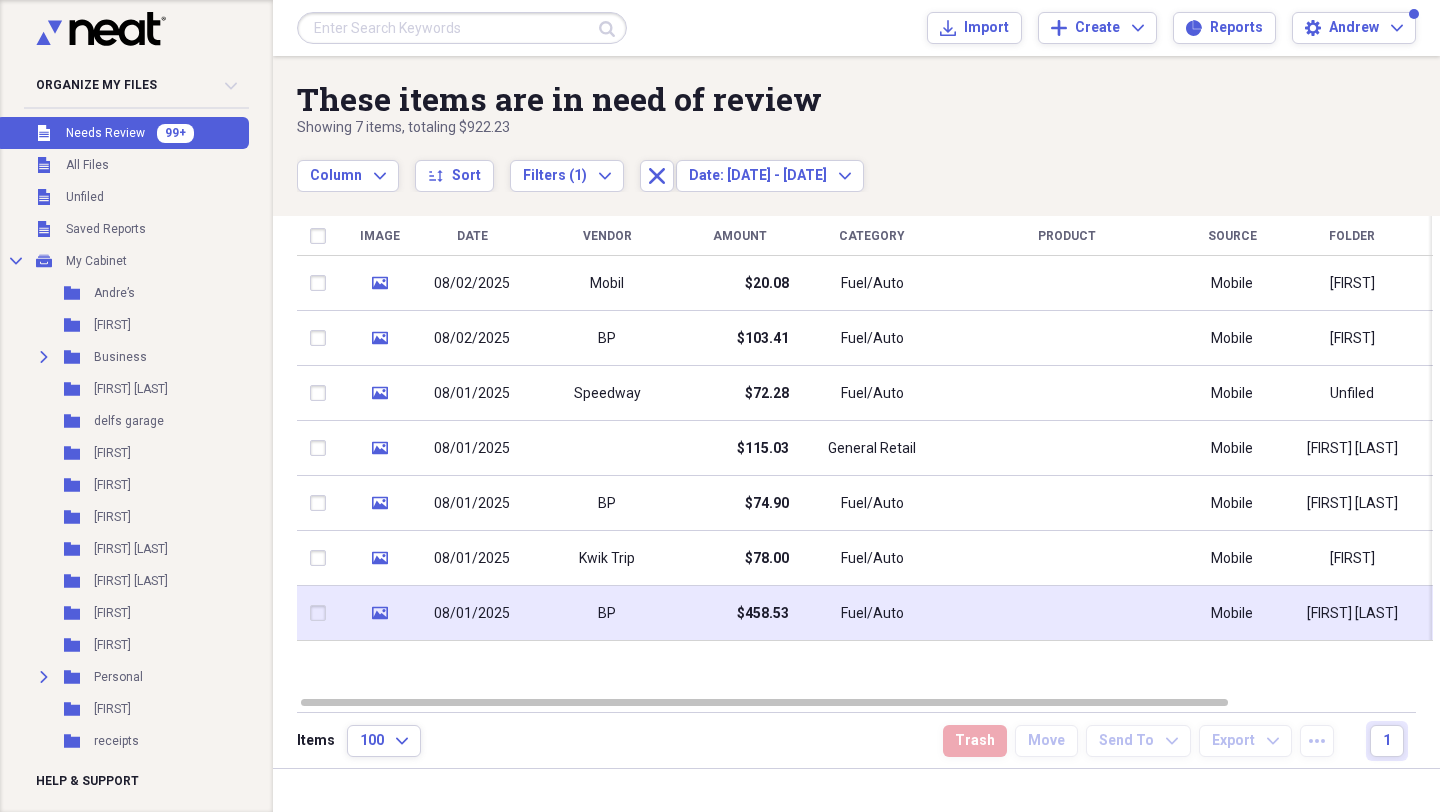 click on "BP" at bounding box center (607, 613) 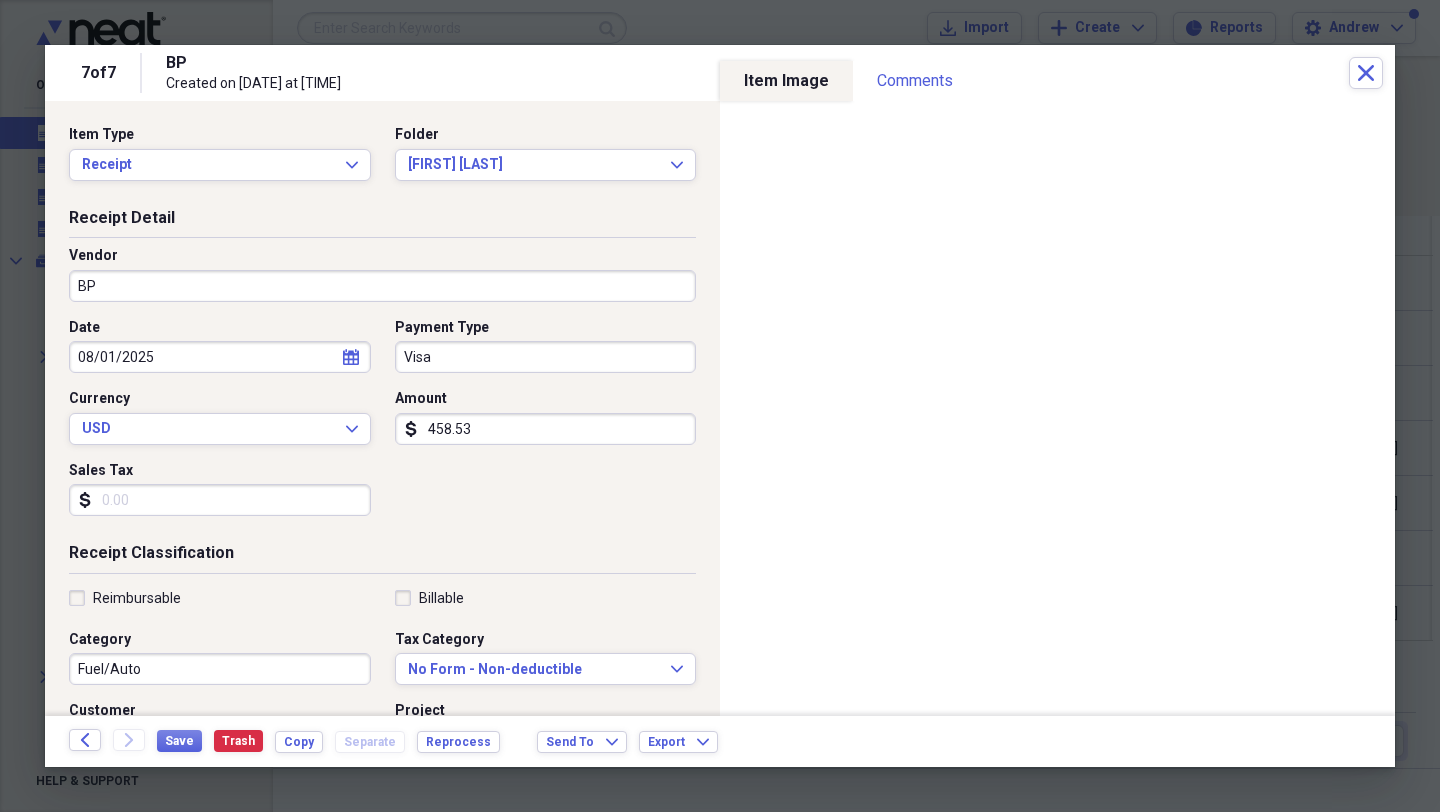 click on "458.53" at bounding box center [546, 429] 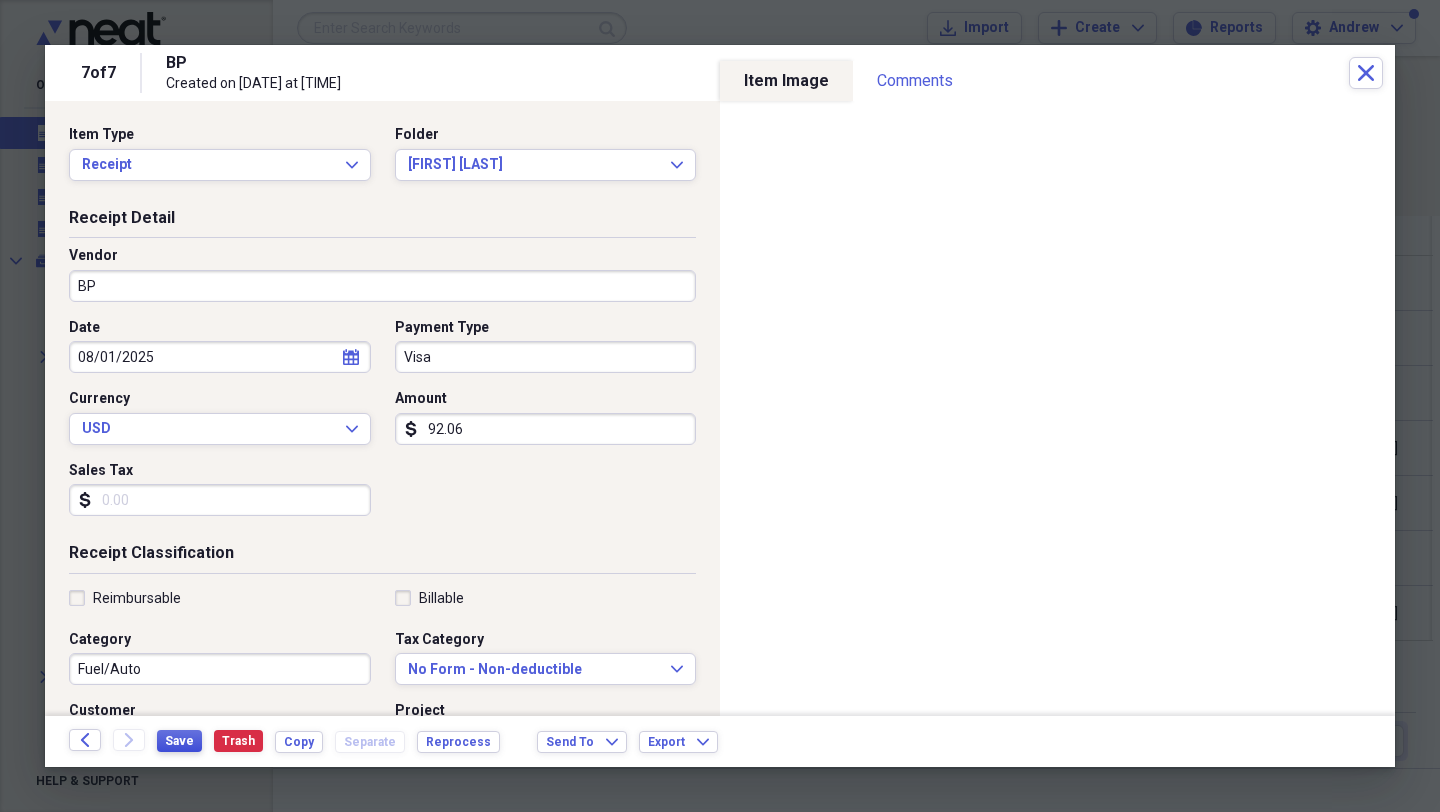type on "92.06" 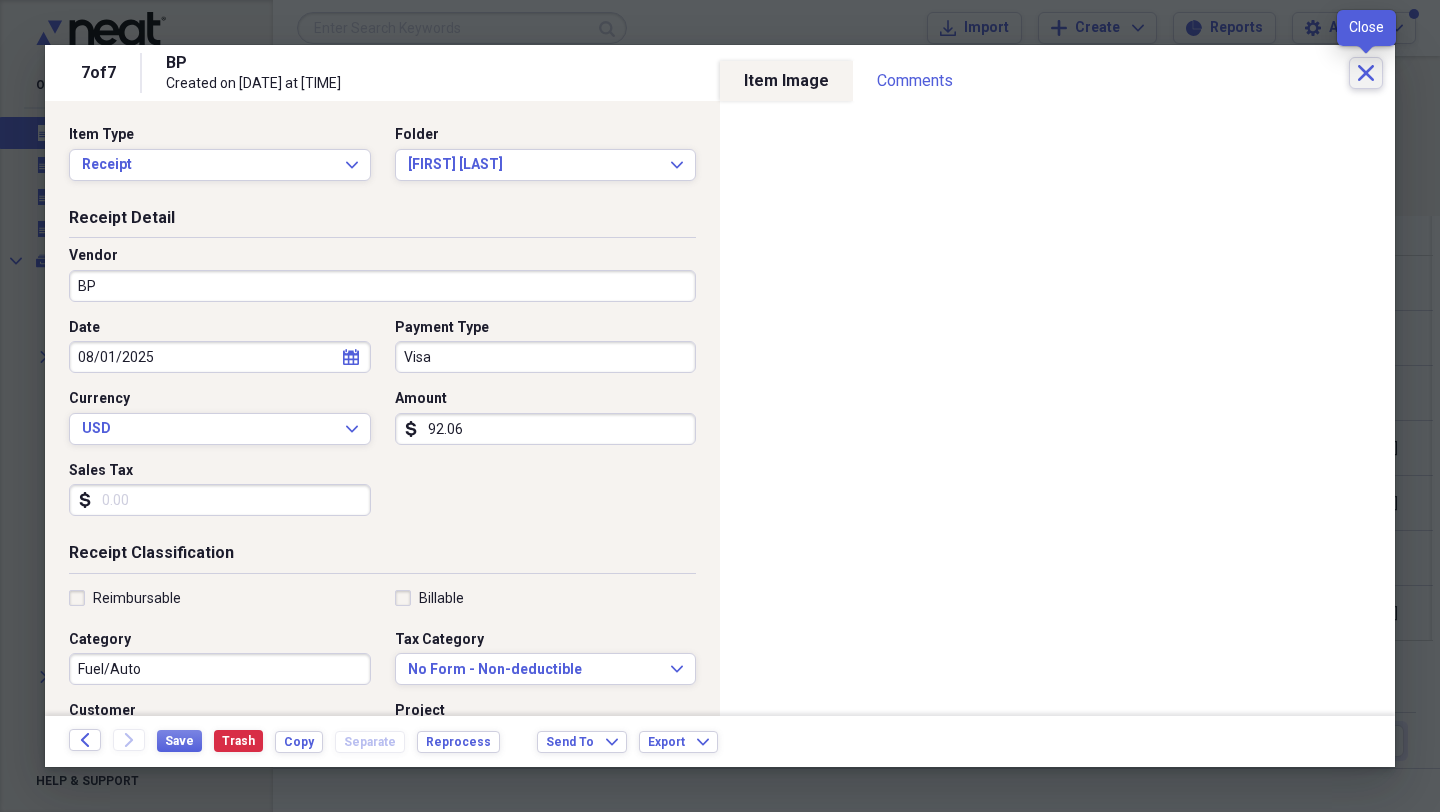 click on "Close" 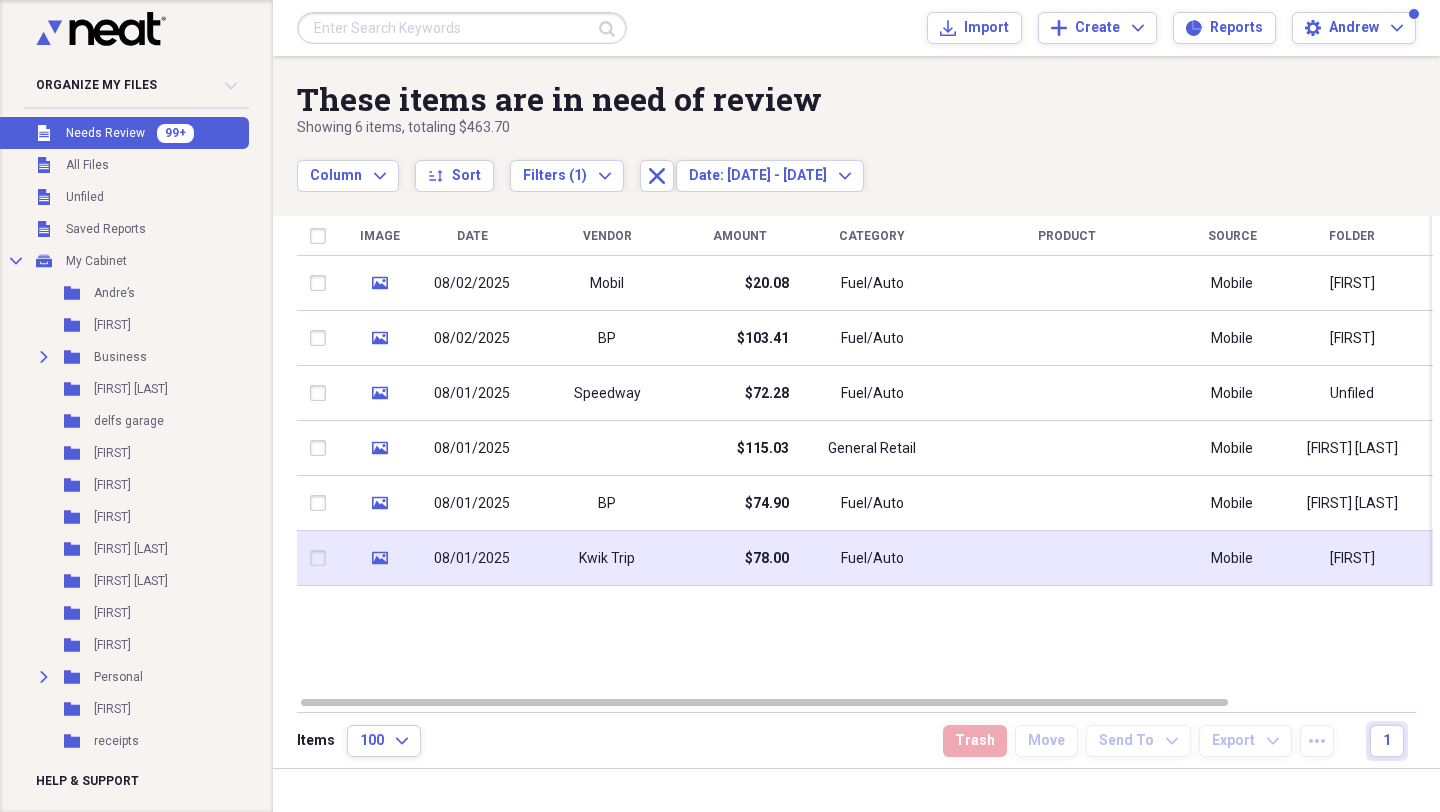 click on "$78.00" at bounding box center (739, 558) 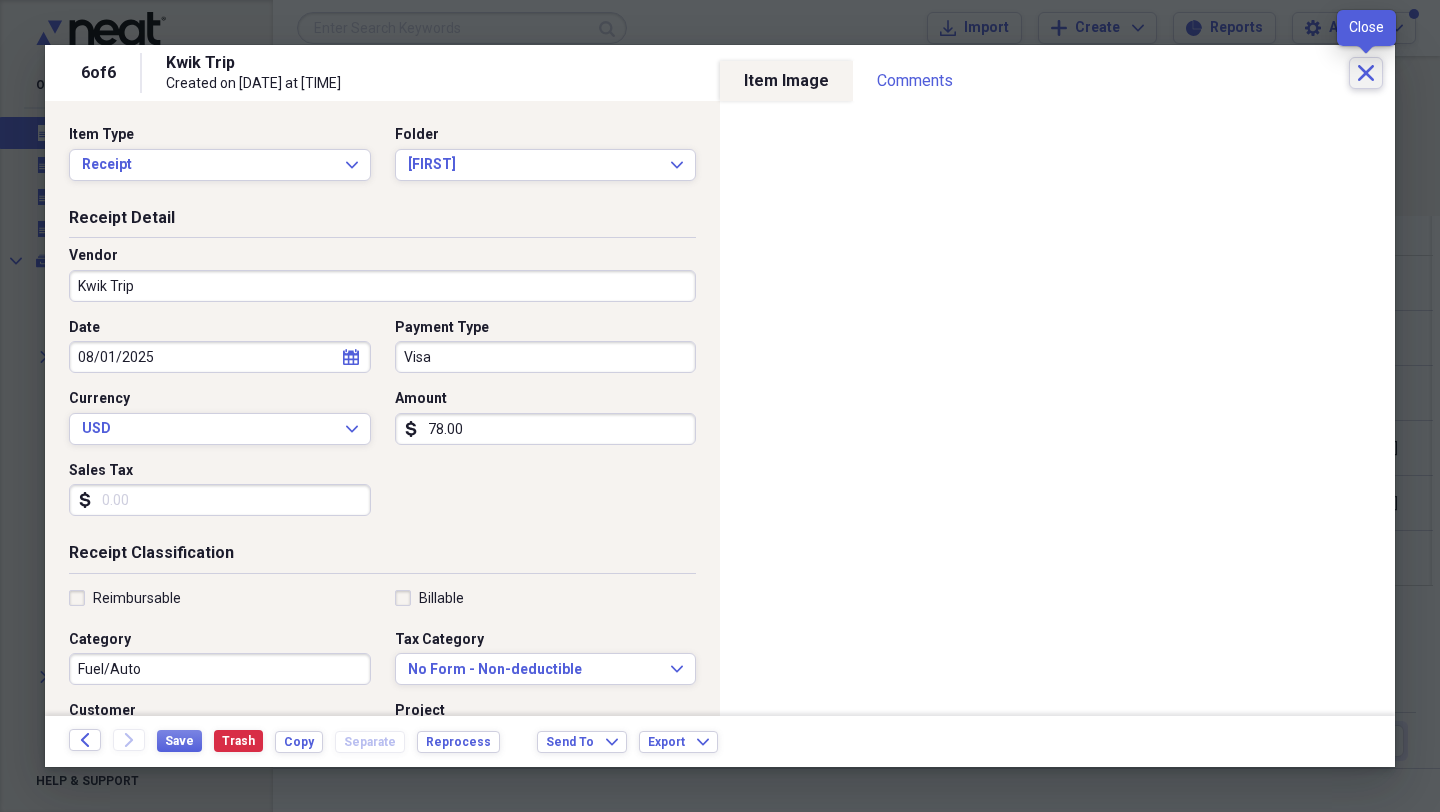 click on "Close" 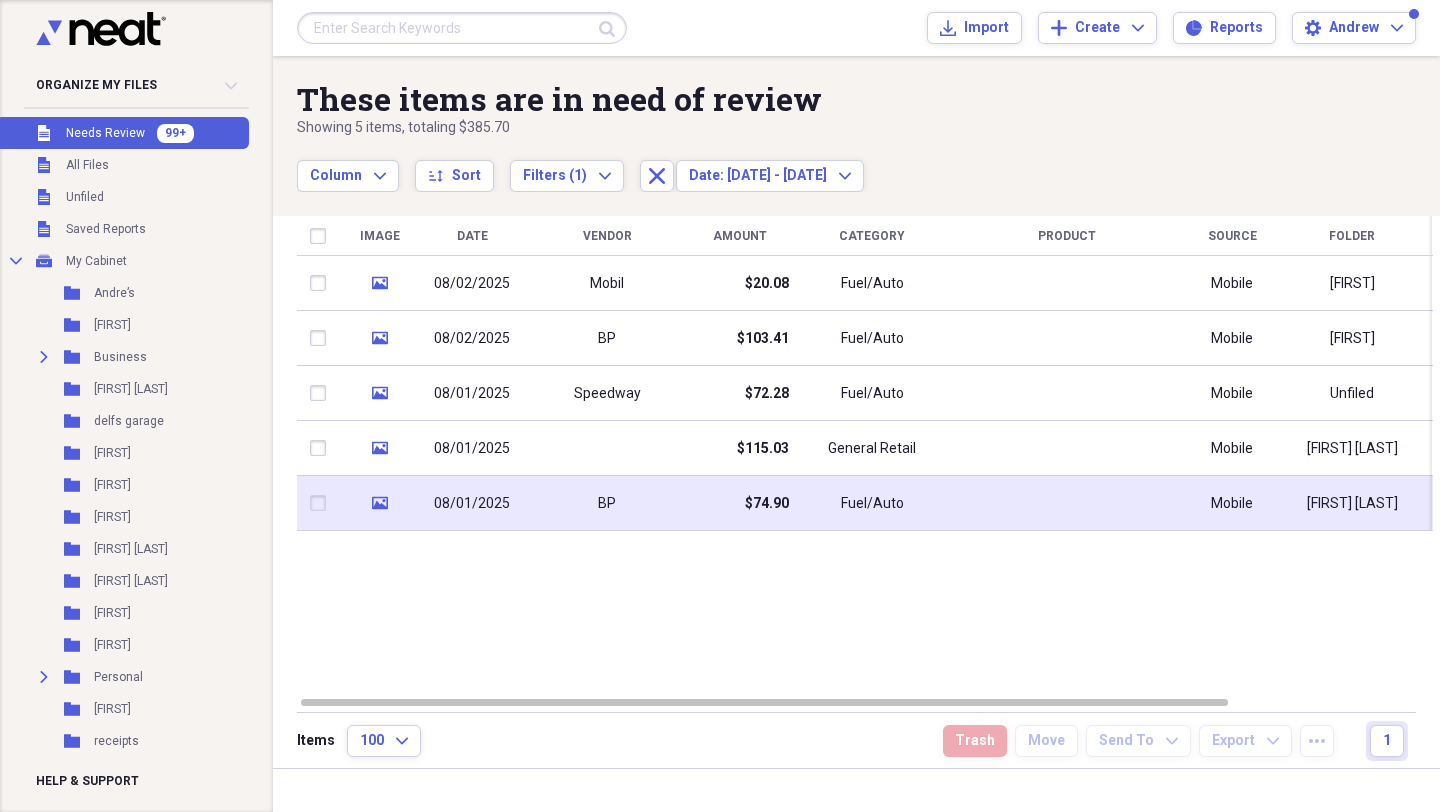 click on "$74.90" at bounding box center [739, 503] 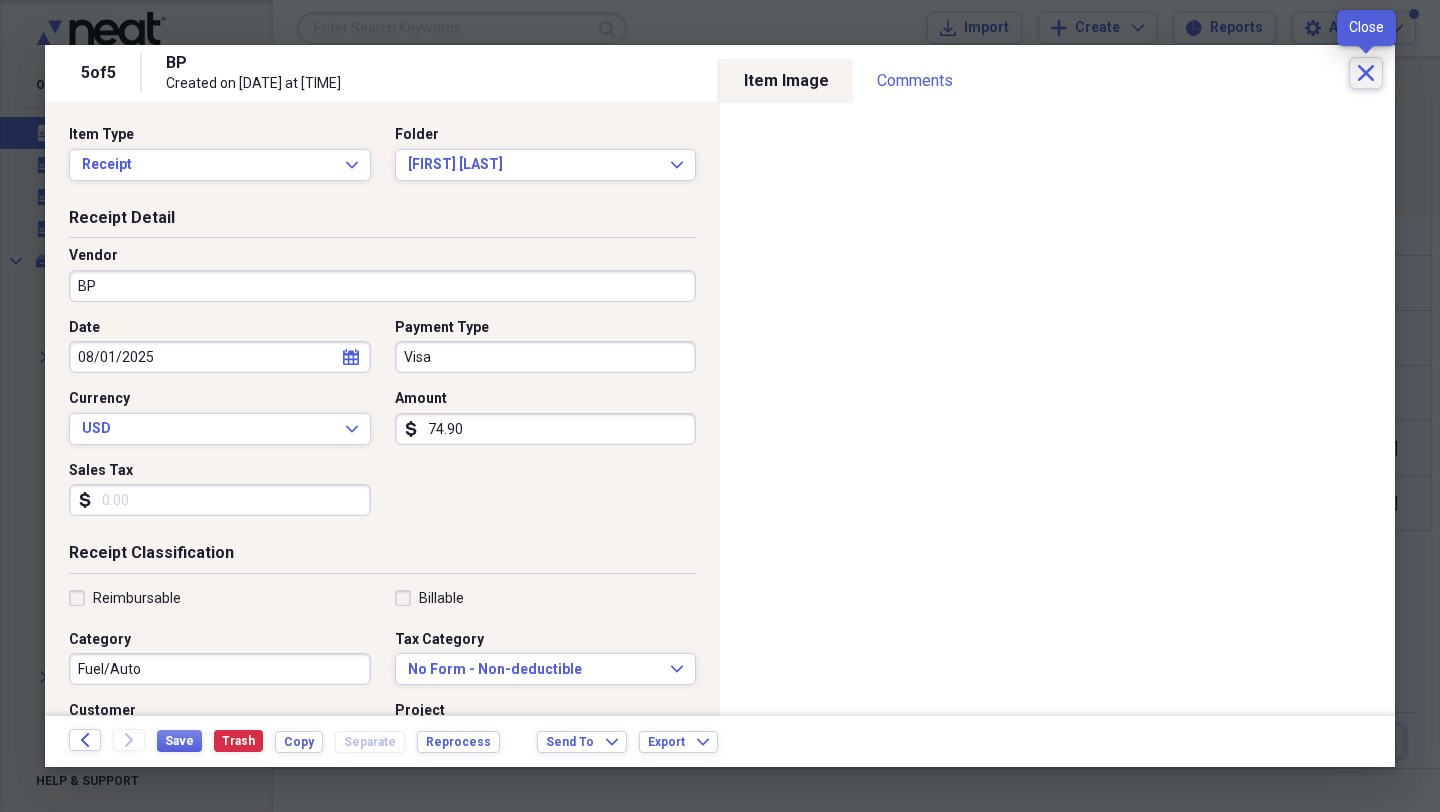 click on "Close" at bounding box center (1366, 73) 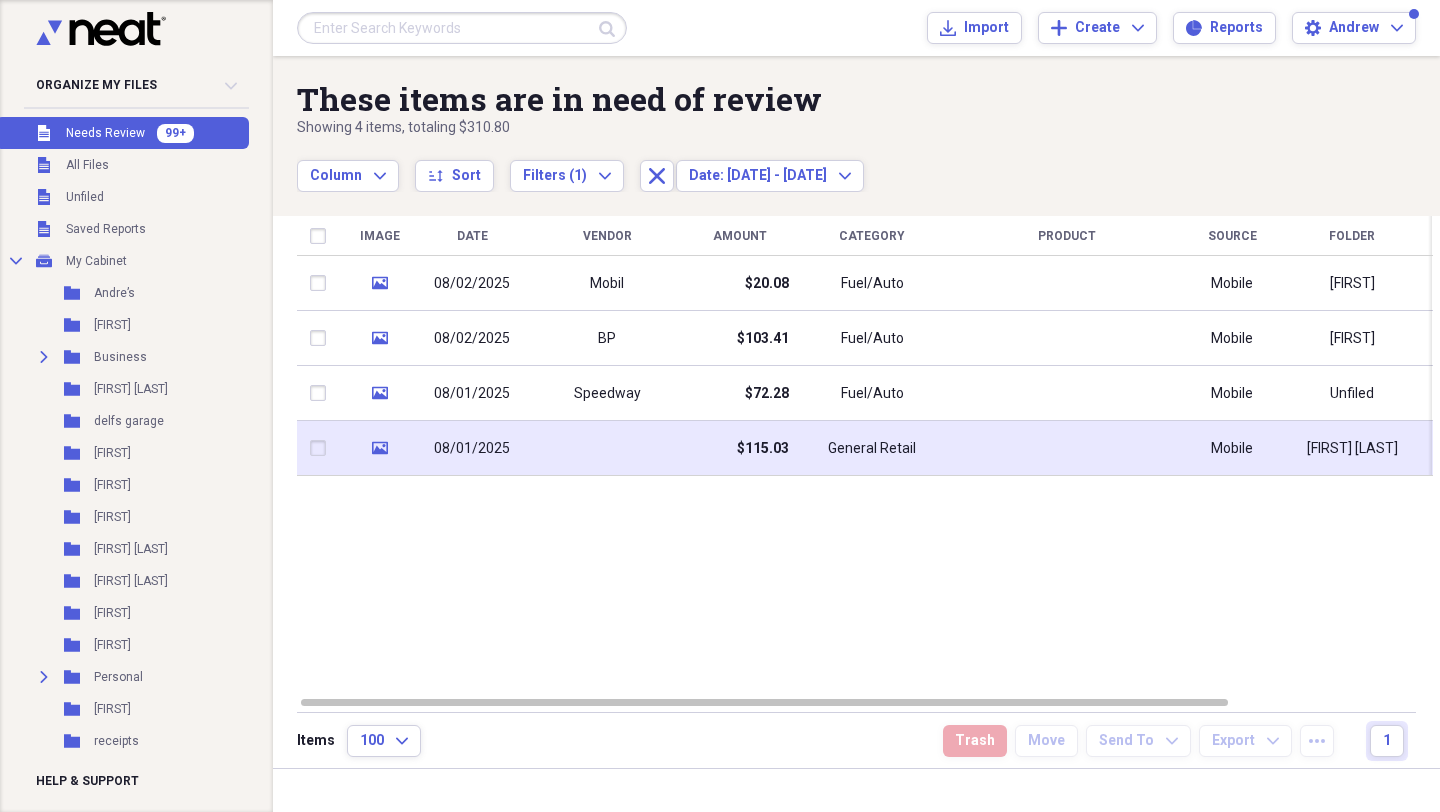 click at bounding box center (607, 448) 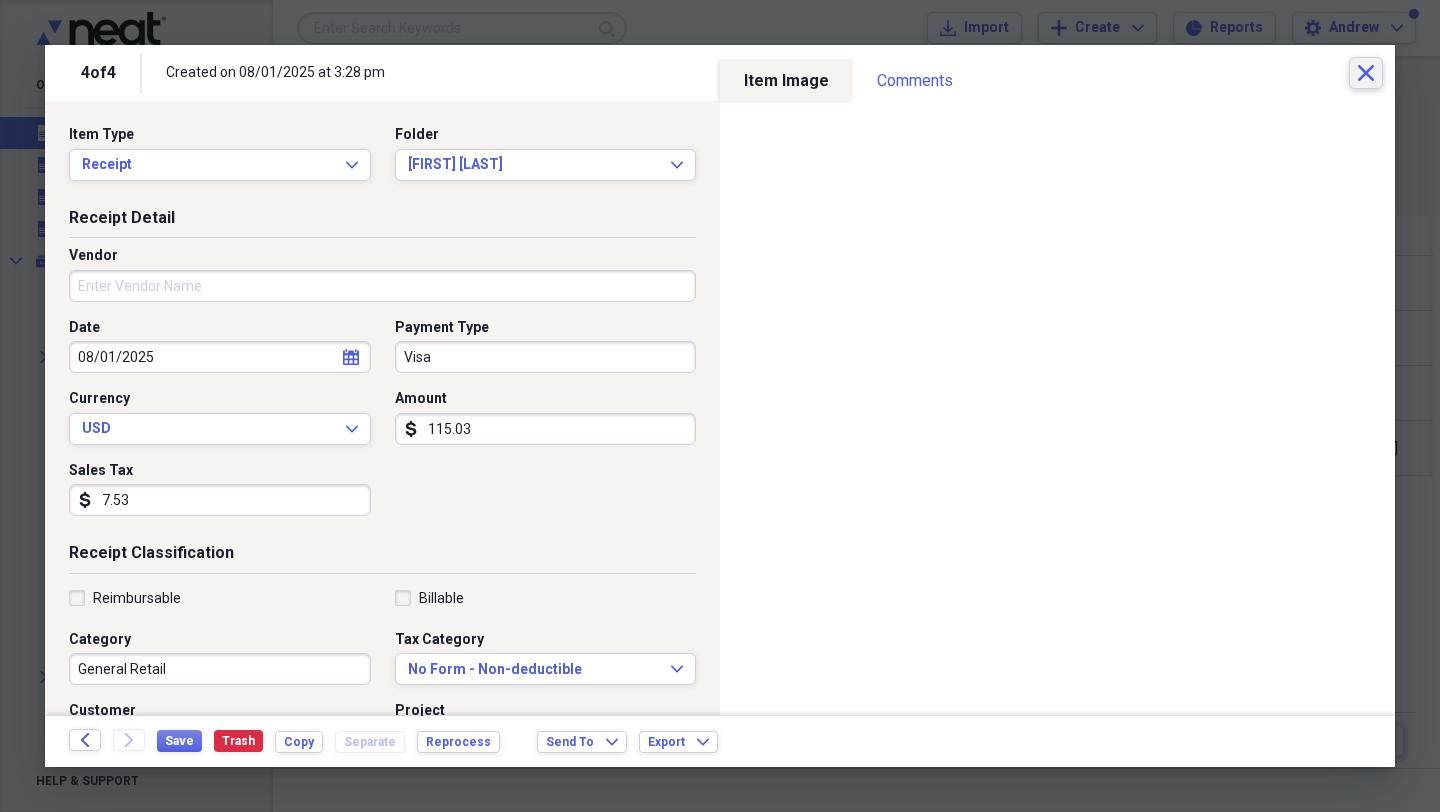 click 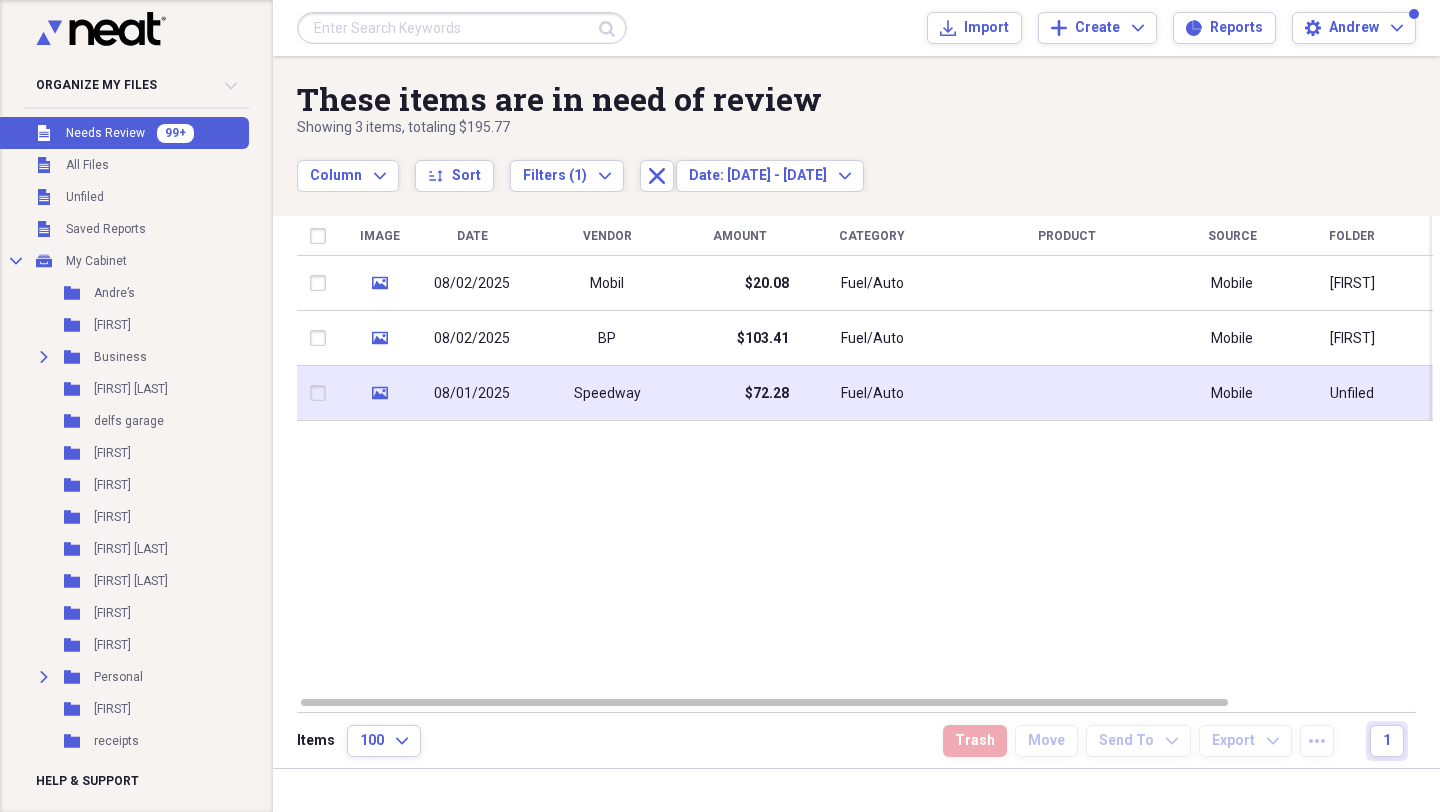 click on "Speedway" at bounding box center [607, 393] 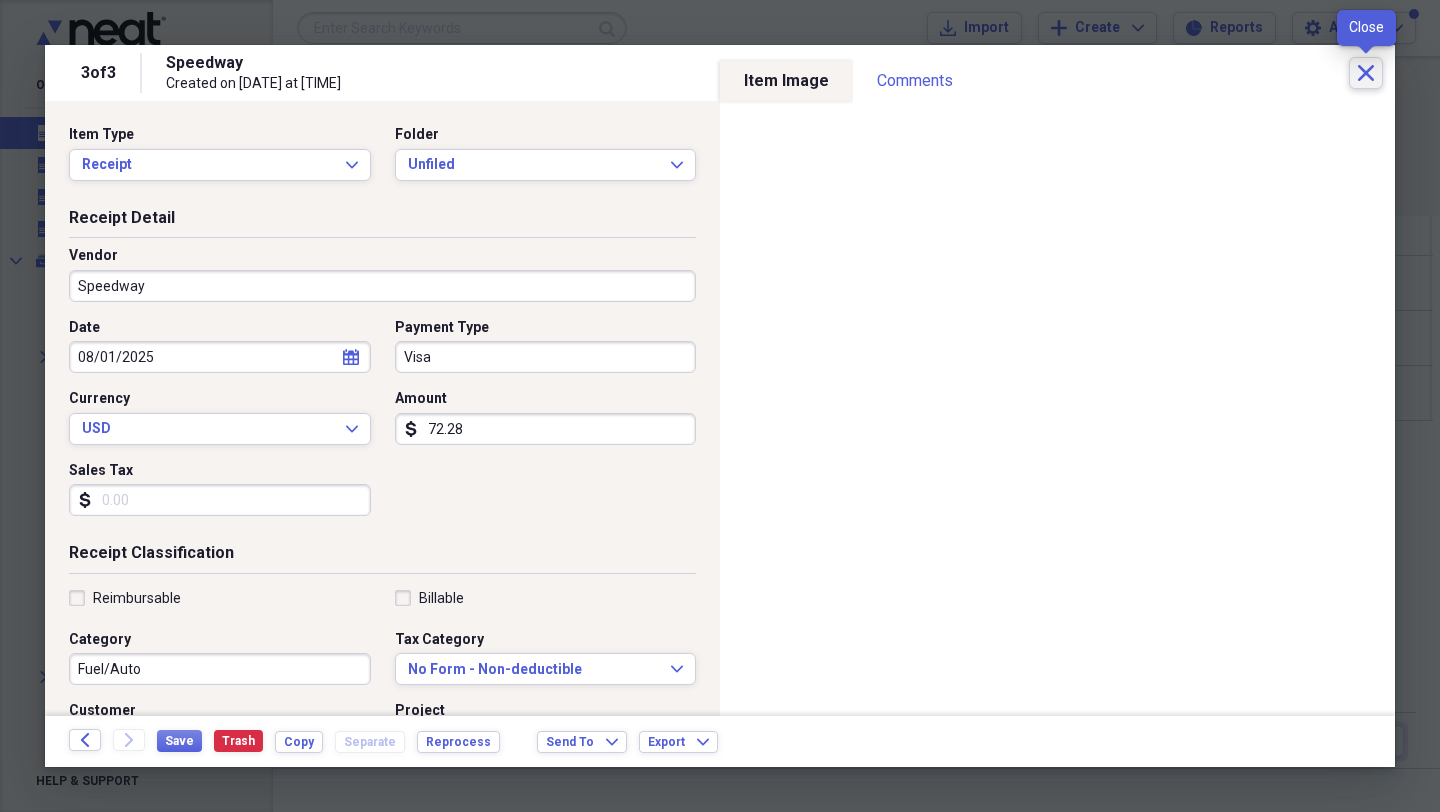 click on "Close" at bounding box center (1366, 73) 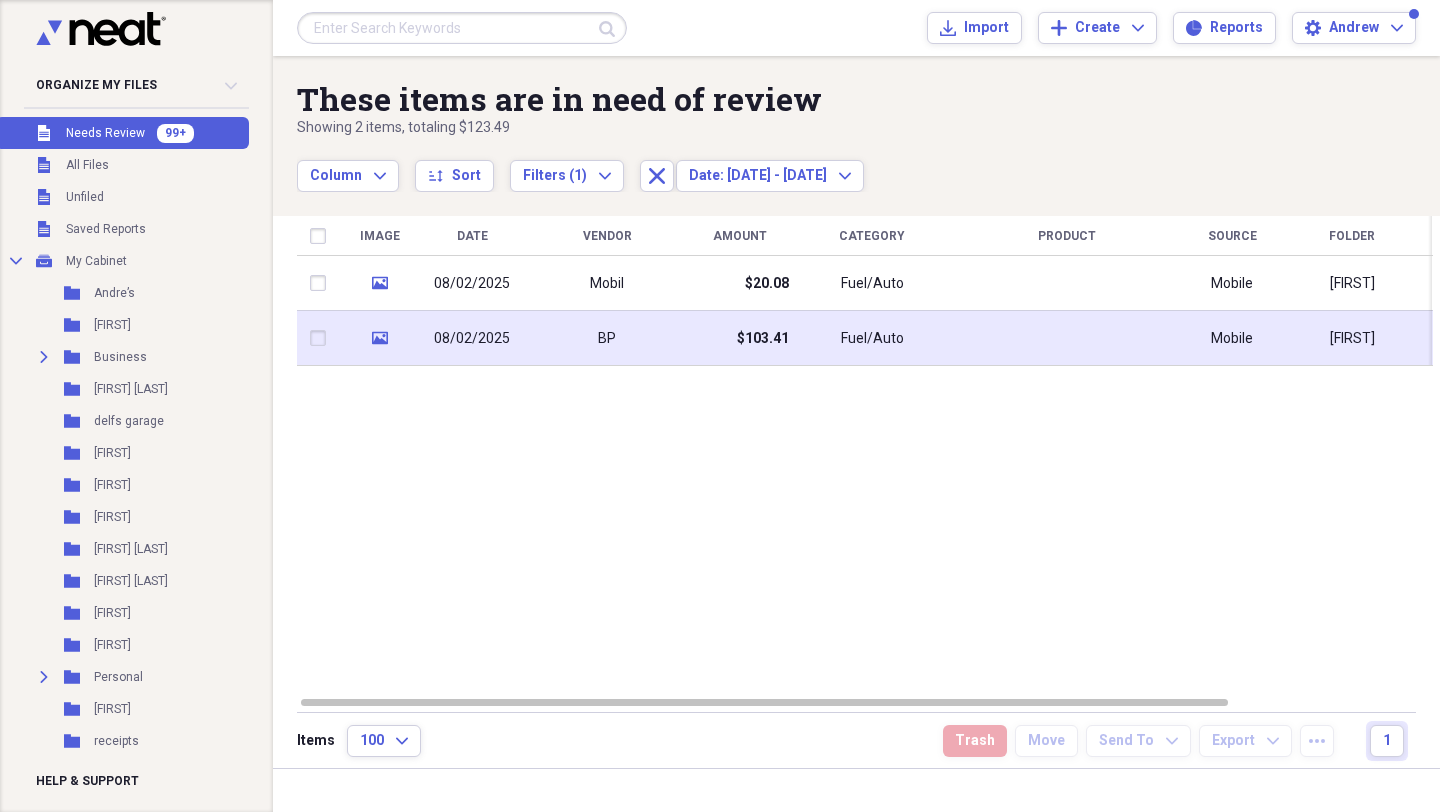 click on "BP" at bounding box center (607, 338) 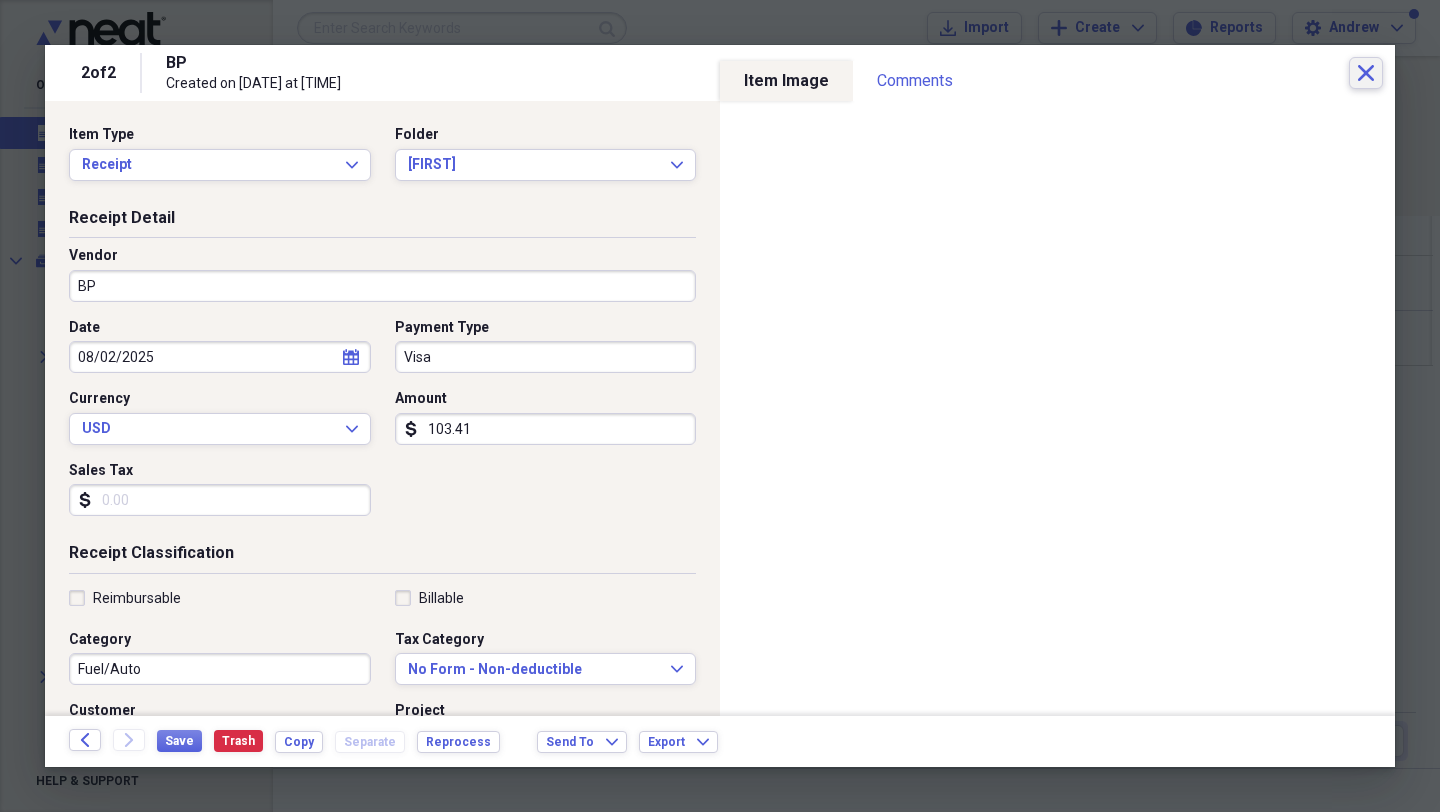 click on "Close" at bounding box center (1366, 73) 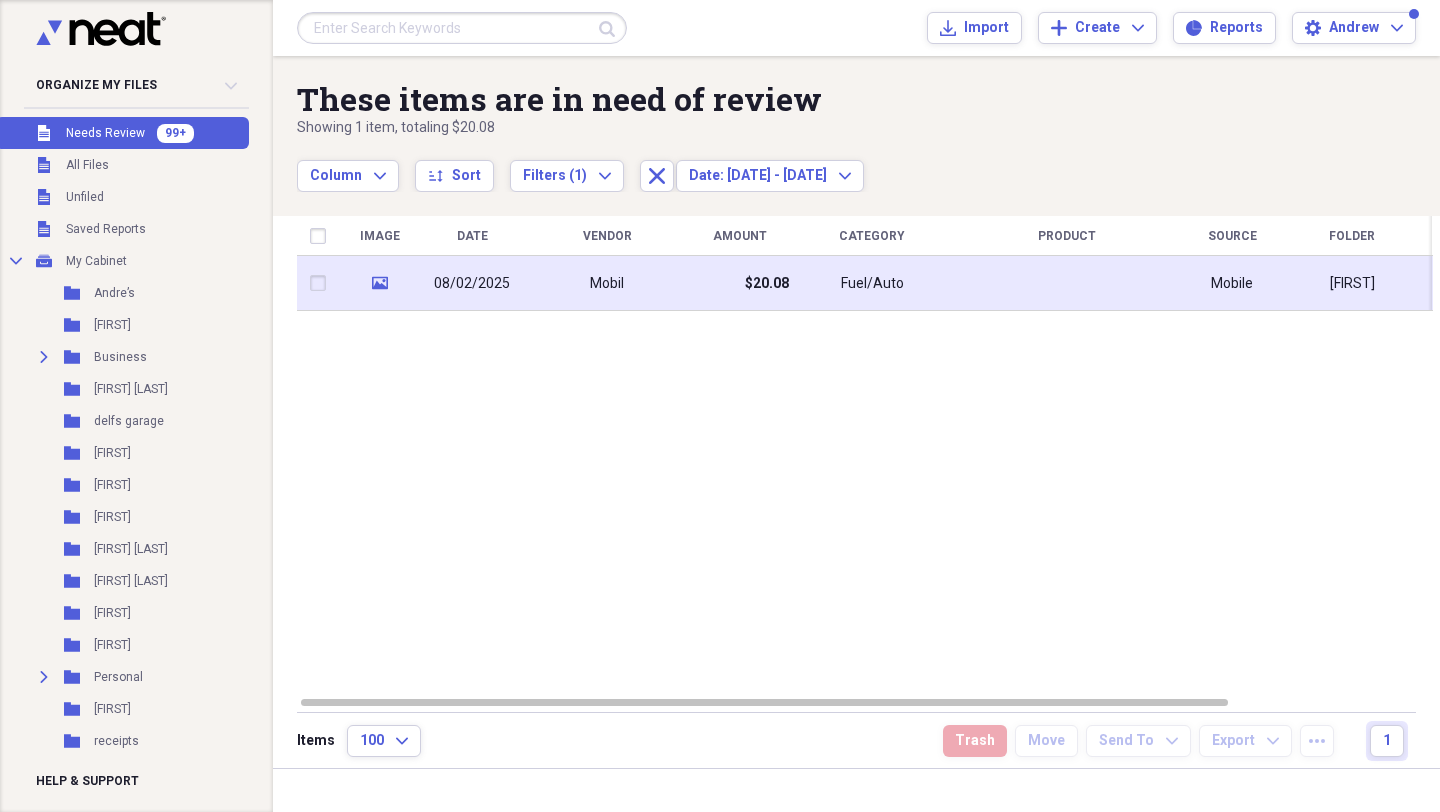 click on "Mobil" at bounding box center [607, 283] 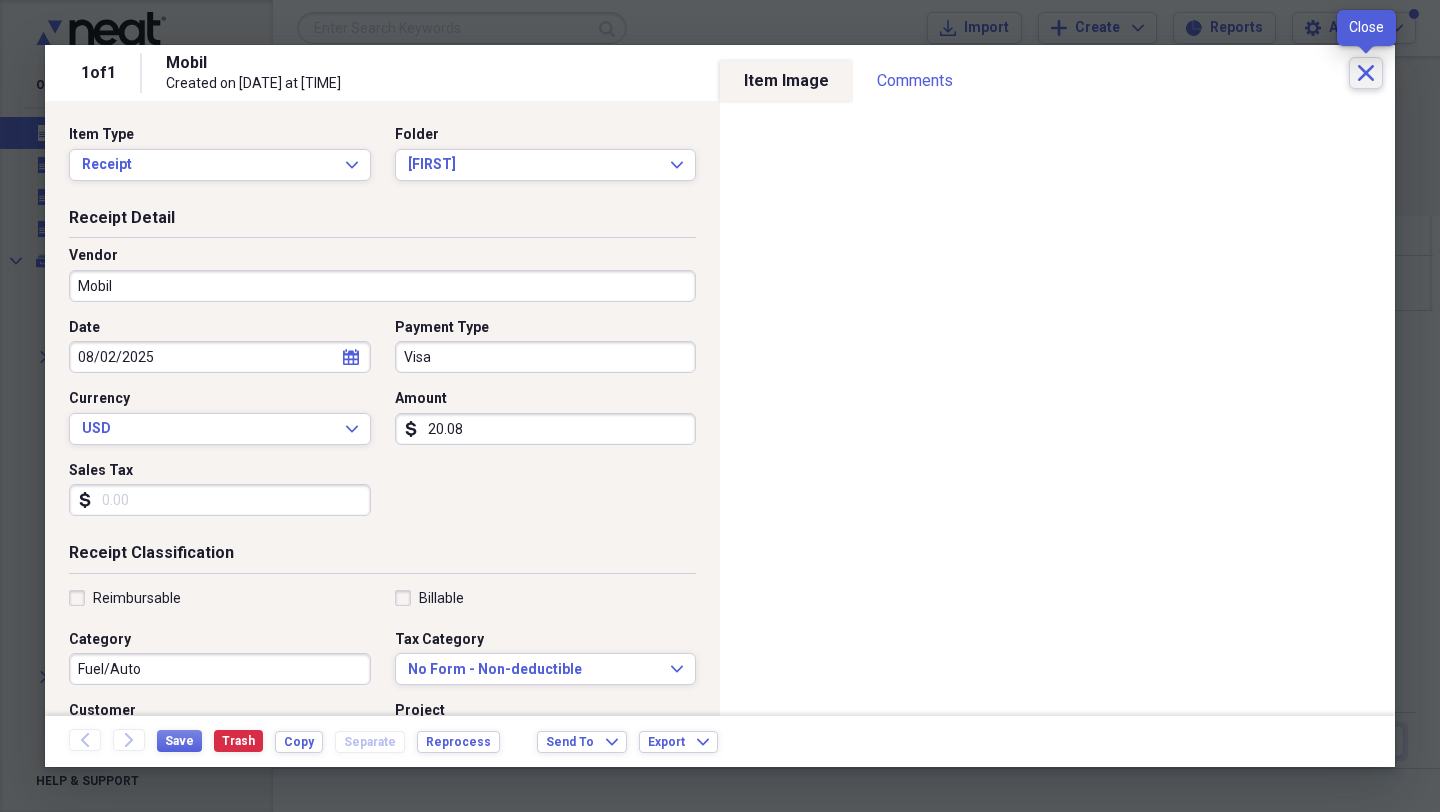 click on "Close" 